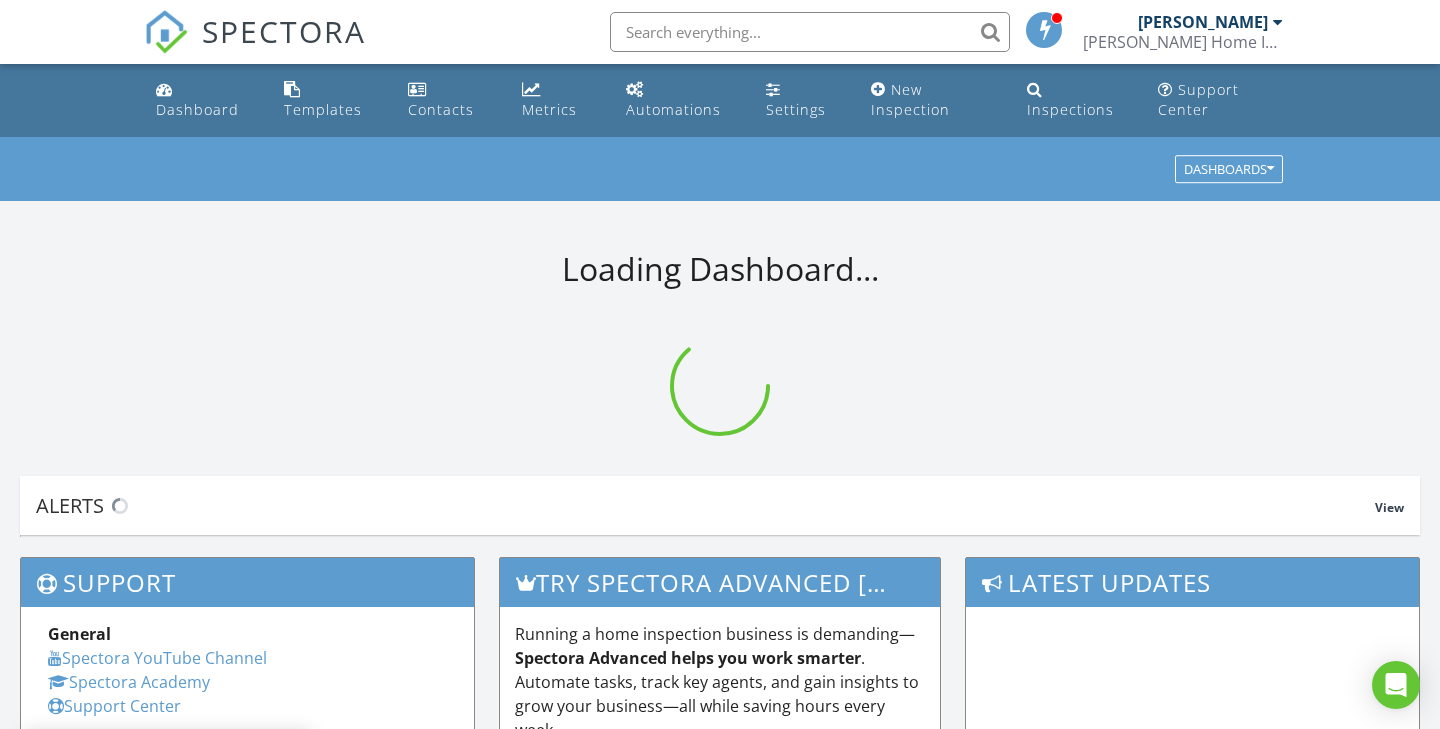 scroll, scrollTop: 0, scrollLeft: 0, axis: both 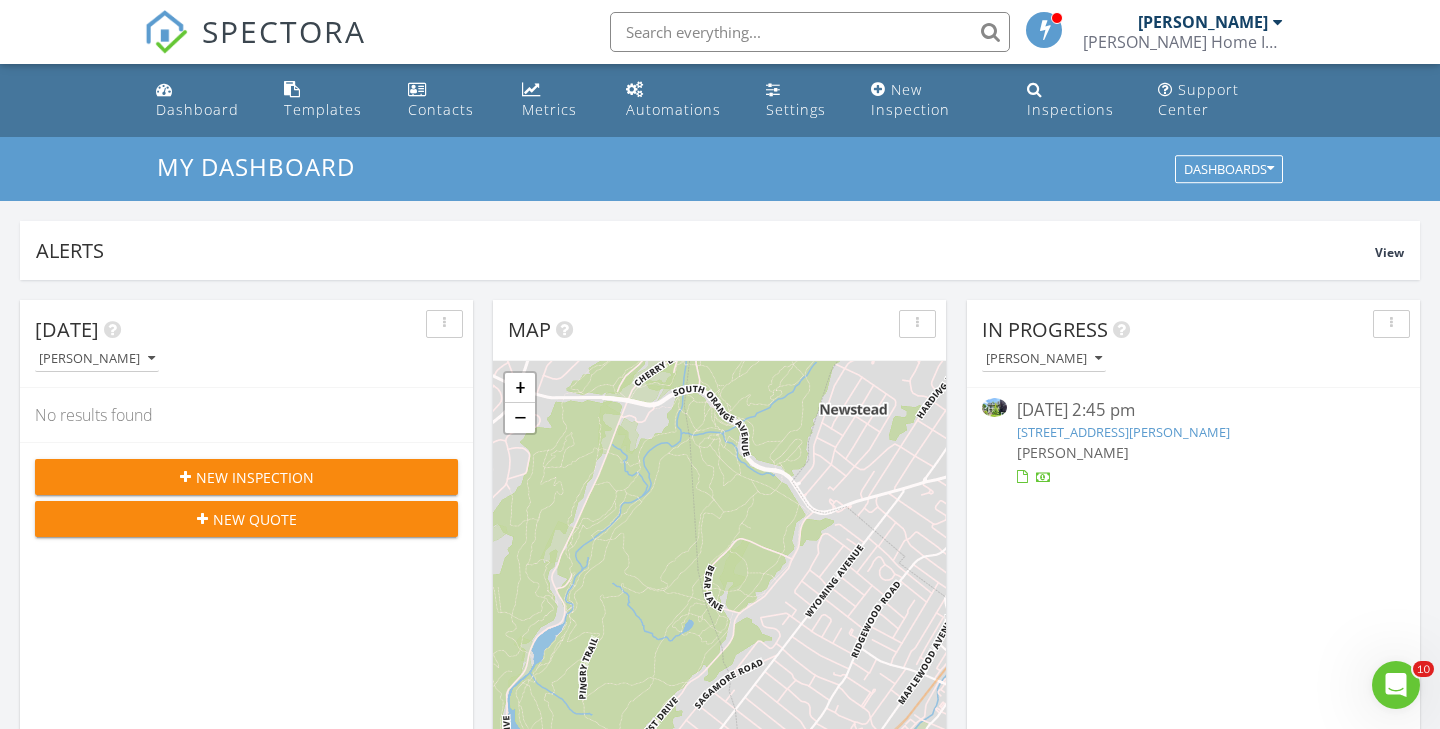 click on "[STREET_ADDRESS][PERSON_NAME]" at bounding box center (1123, 432) 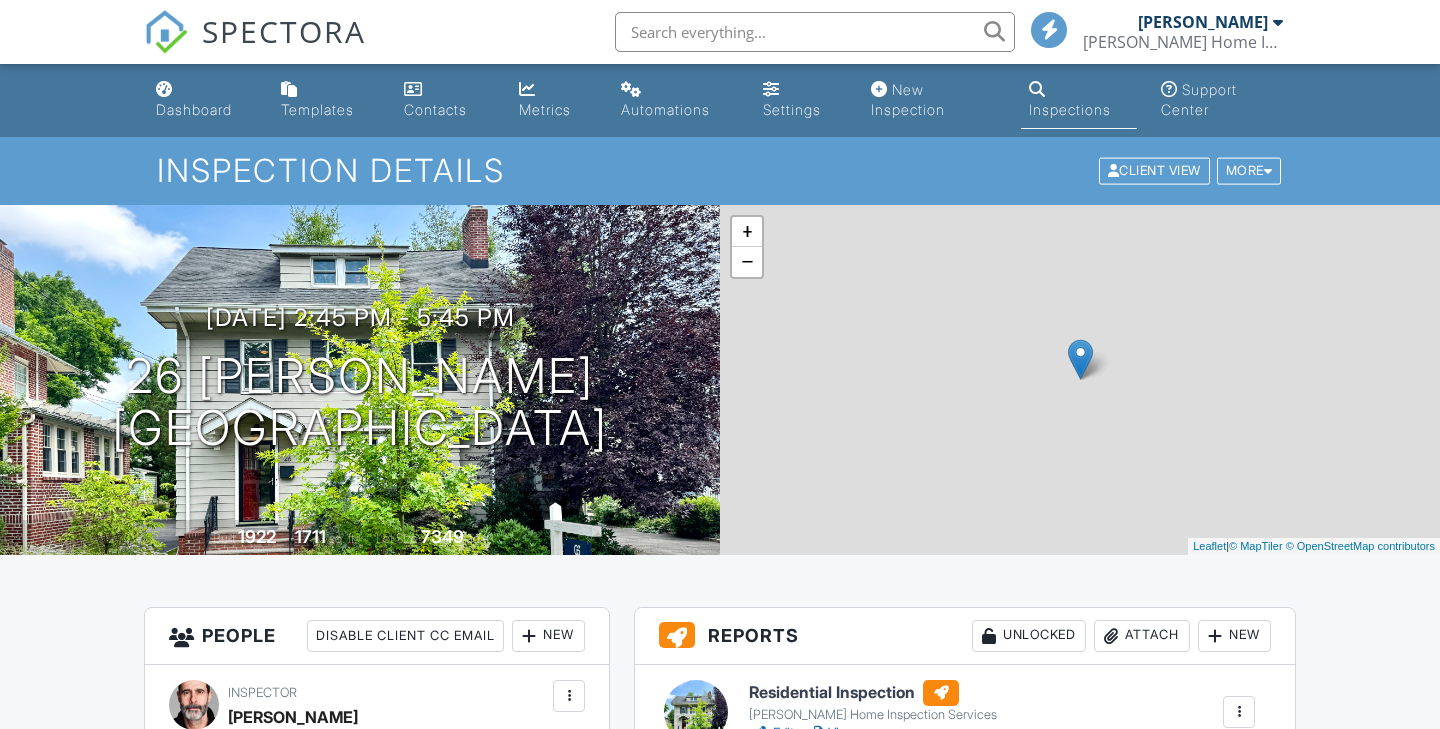 scroll, scrollTop: 0, scrollLeft: 0, axis: both 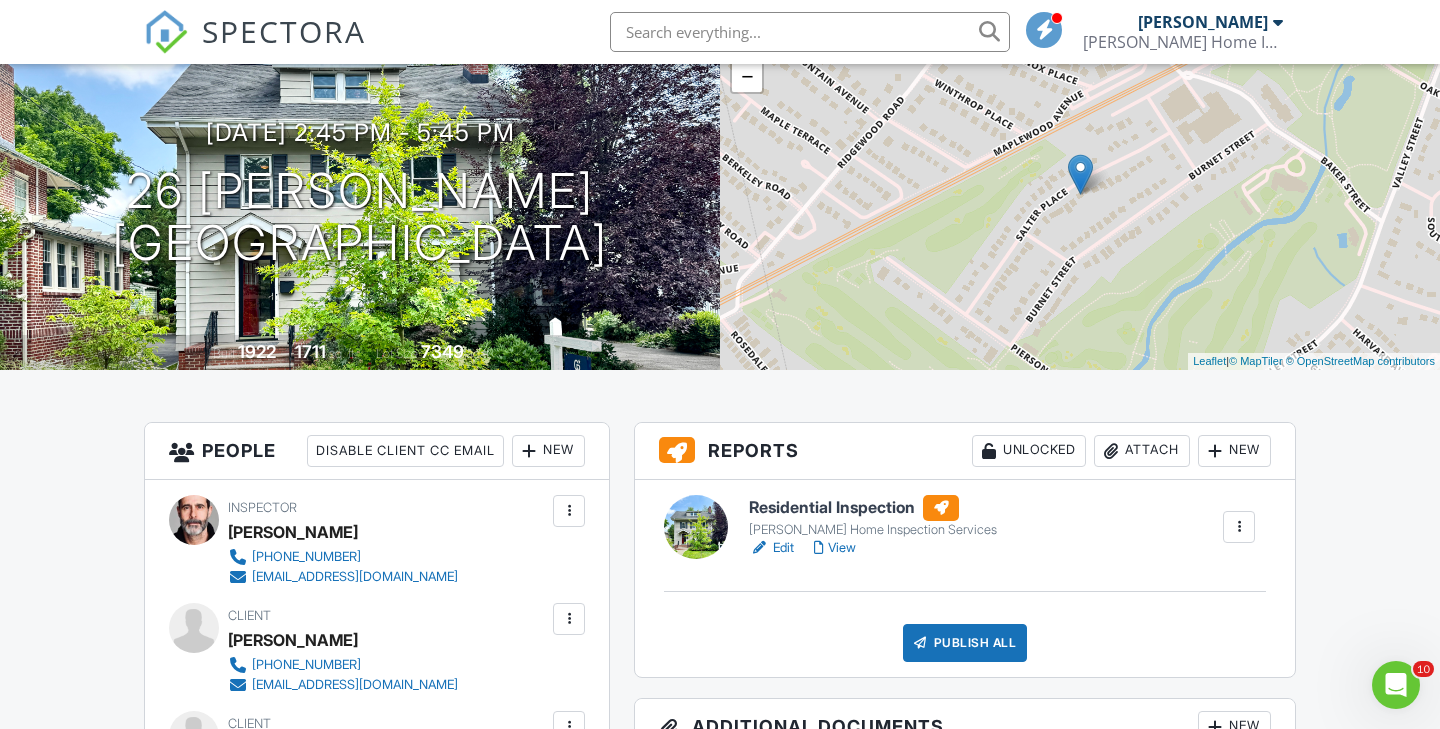 click on "Edit" at bounding box center (771, 548) 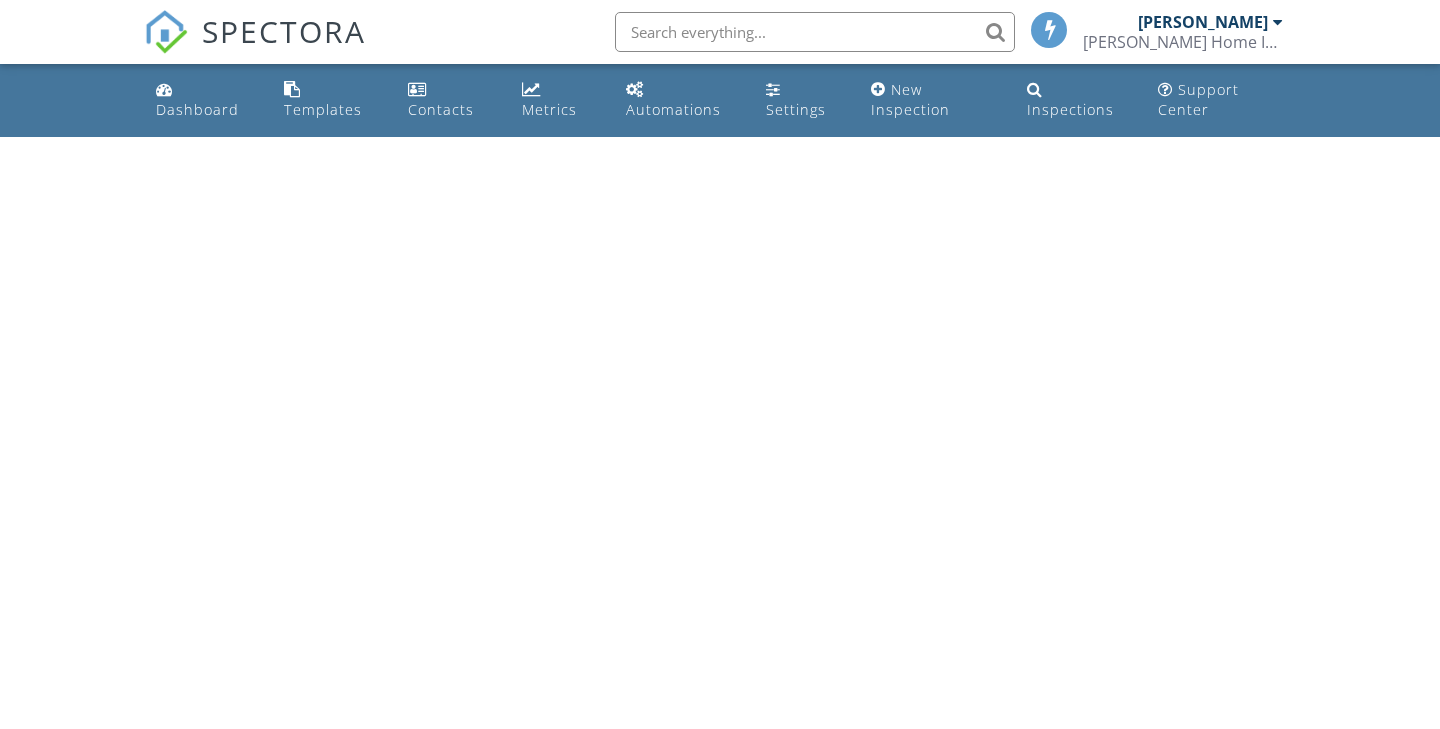 scroll, scrollTop: 0, scrollLeft: 0, axis: both 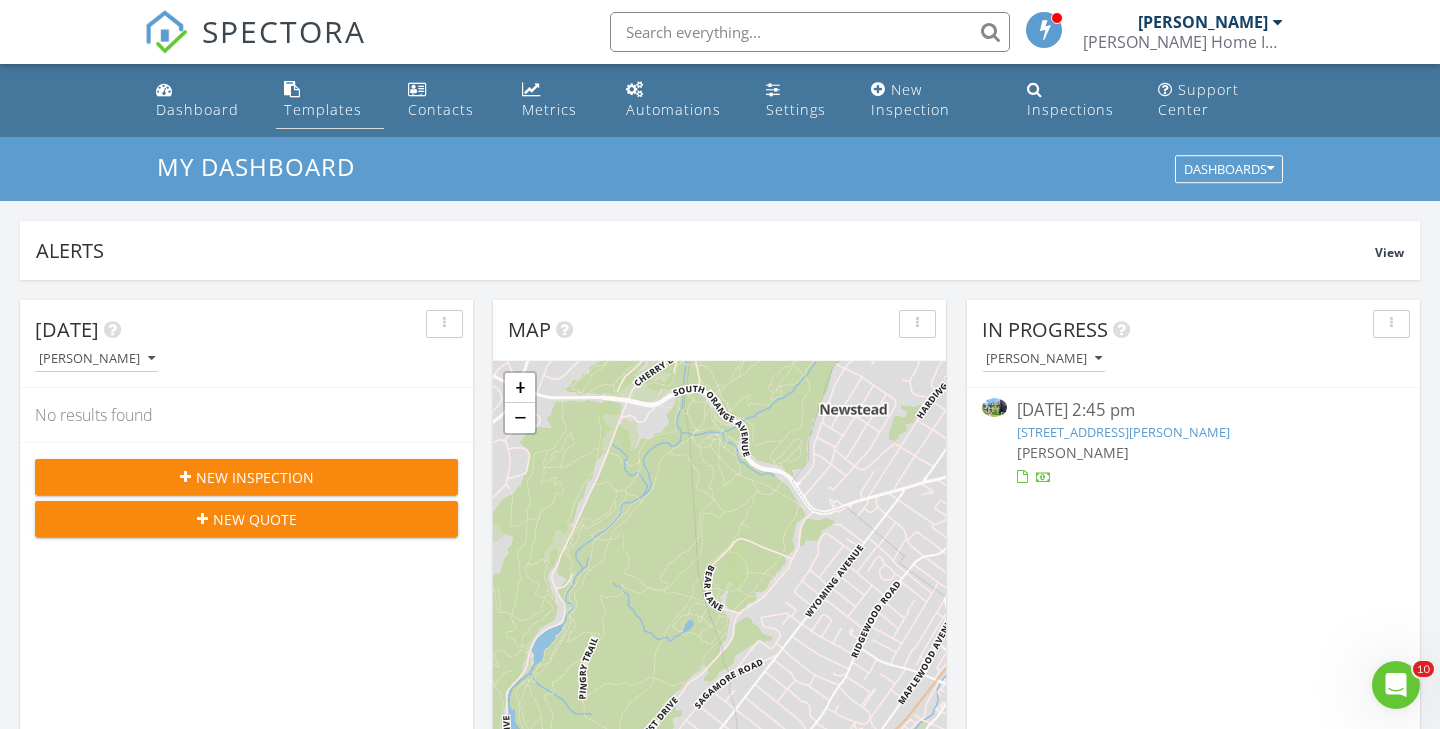 click on "Templates" at bounding box center [323, 109] 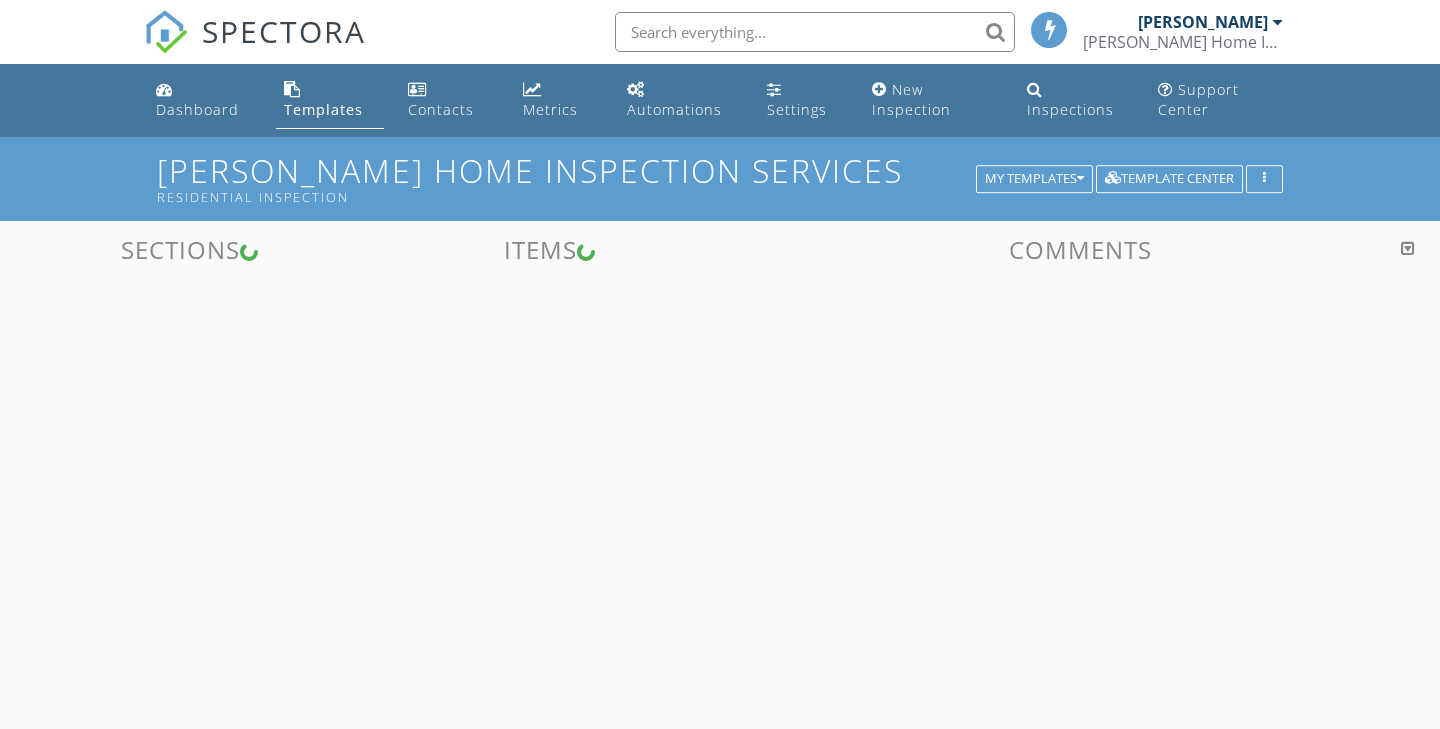 scroll, scrollTop: 0, scrollLeft: 0, axis: both 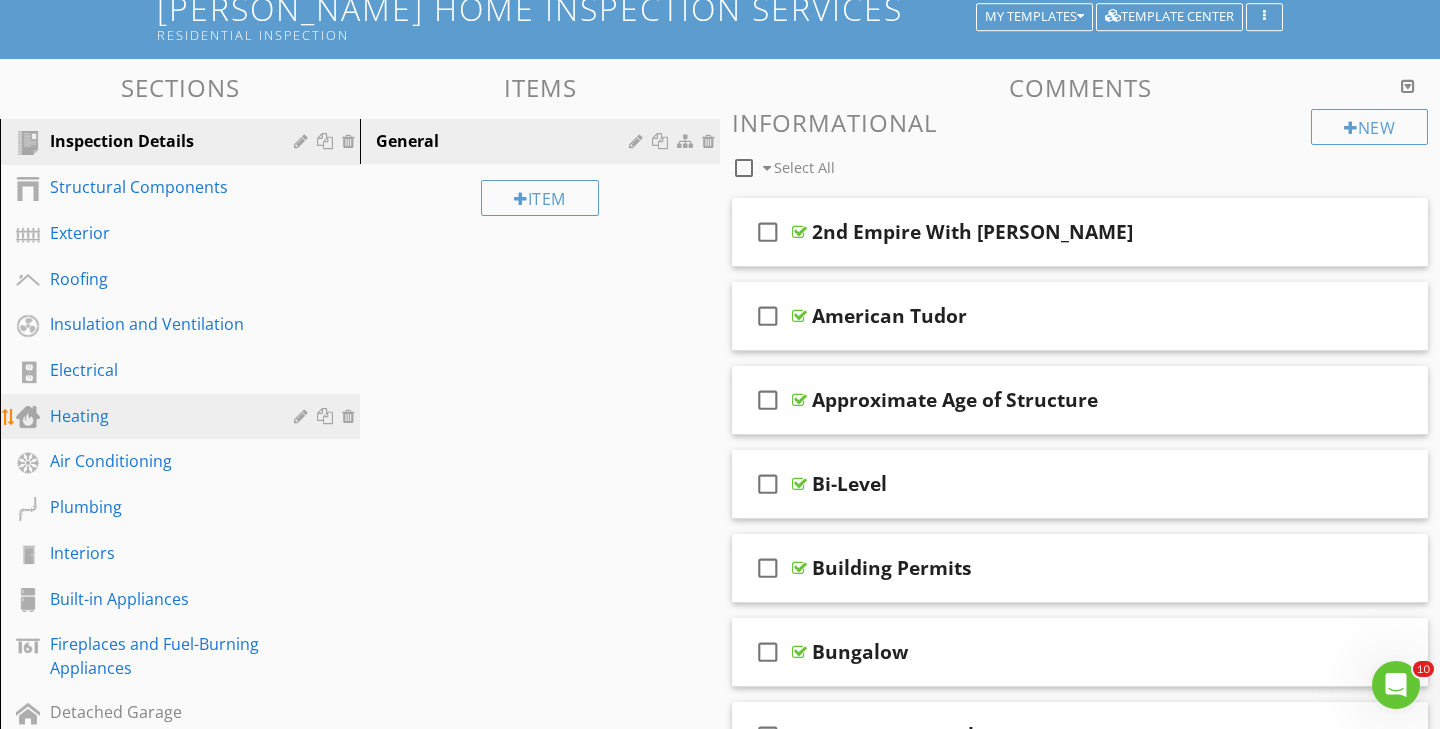 click on "Heating" at bounding box center (157, 416) 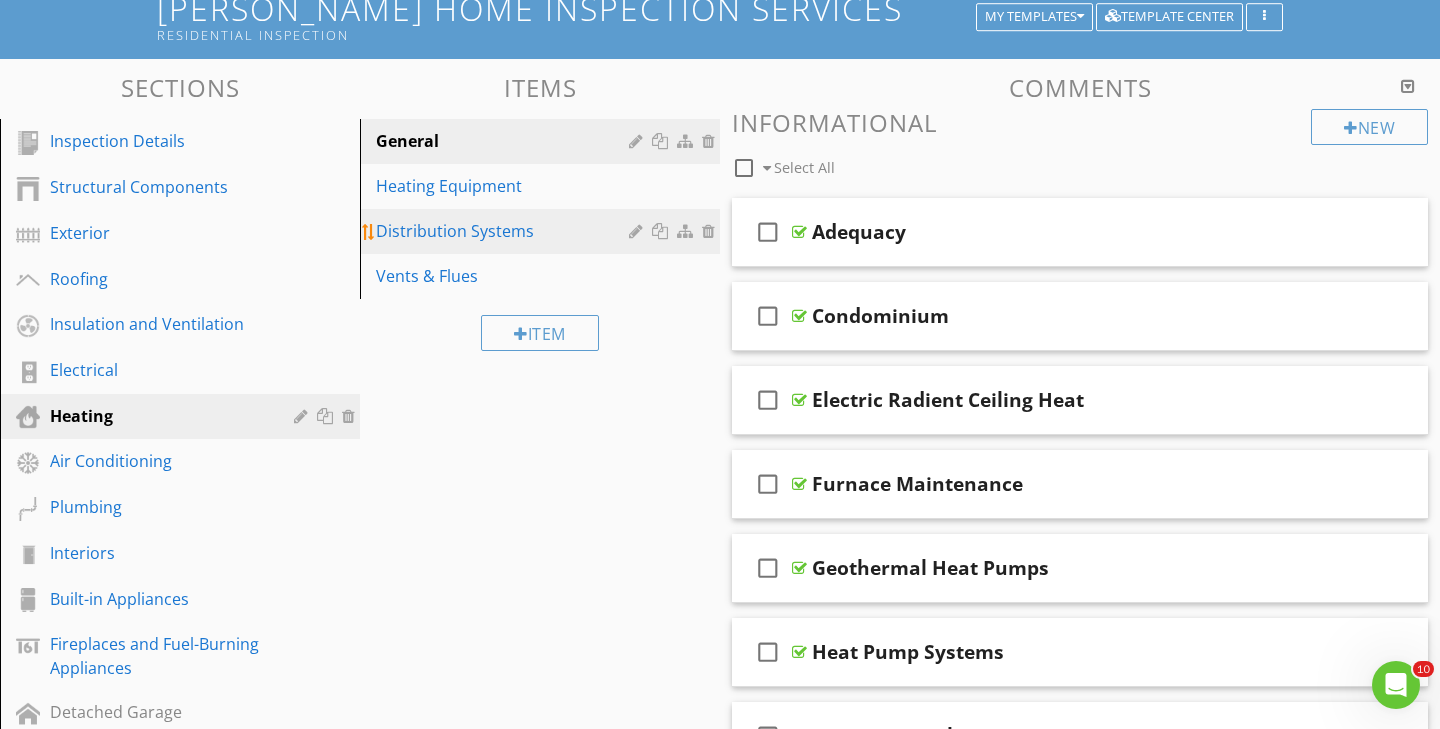 click on "Distribution Systems" at bounding box center [505, 231] 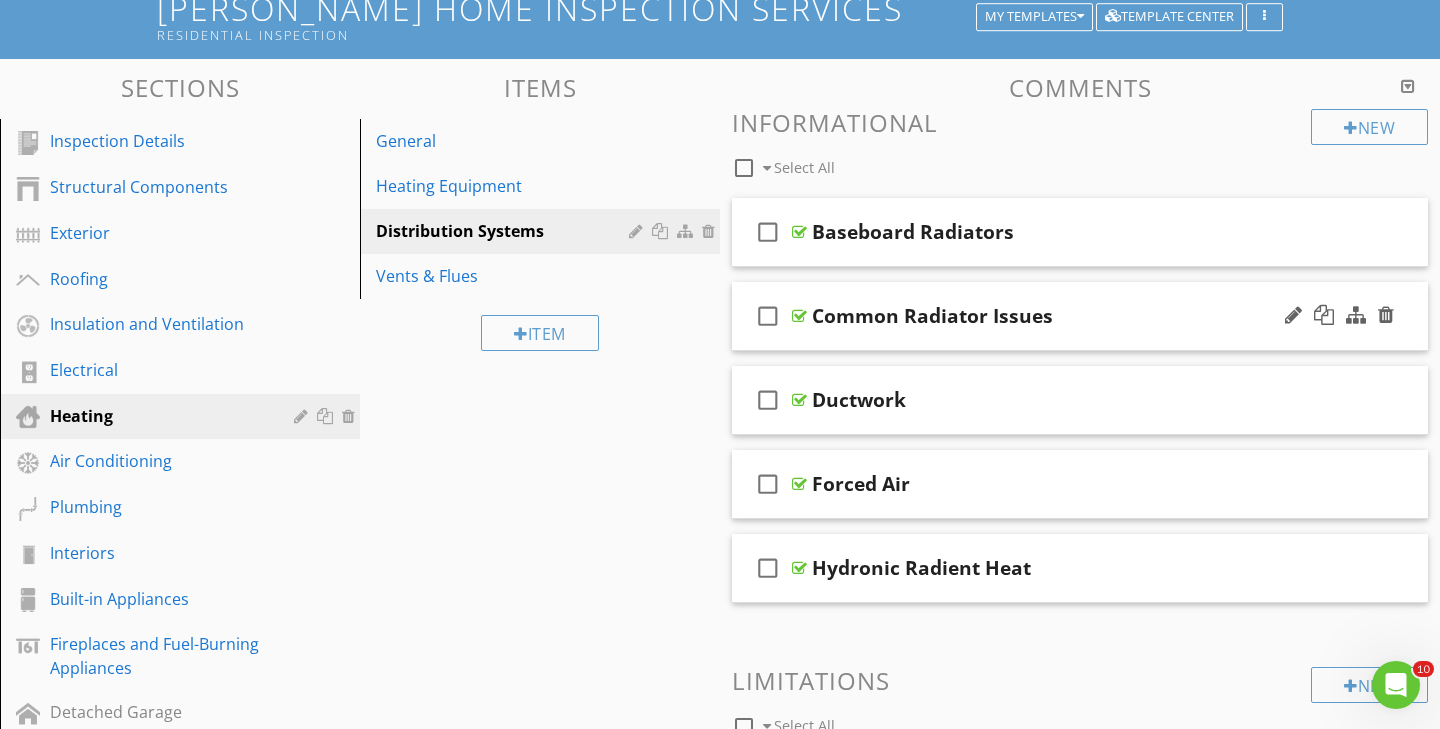 click on "Common Radiator Issues" at bounding box center (932, 316) 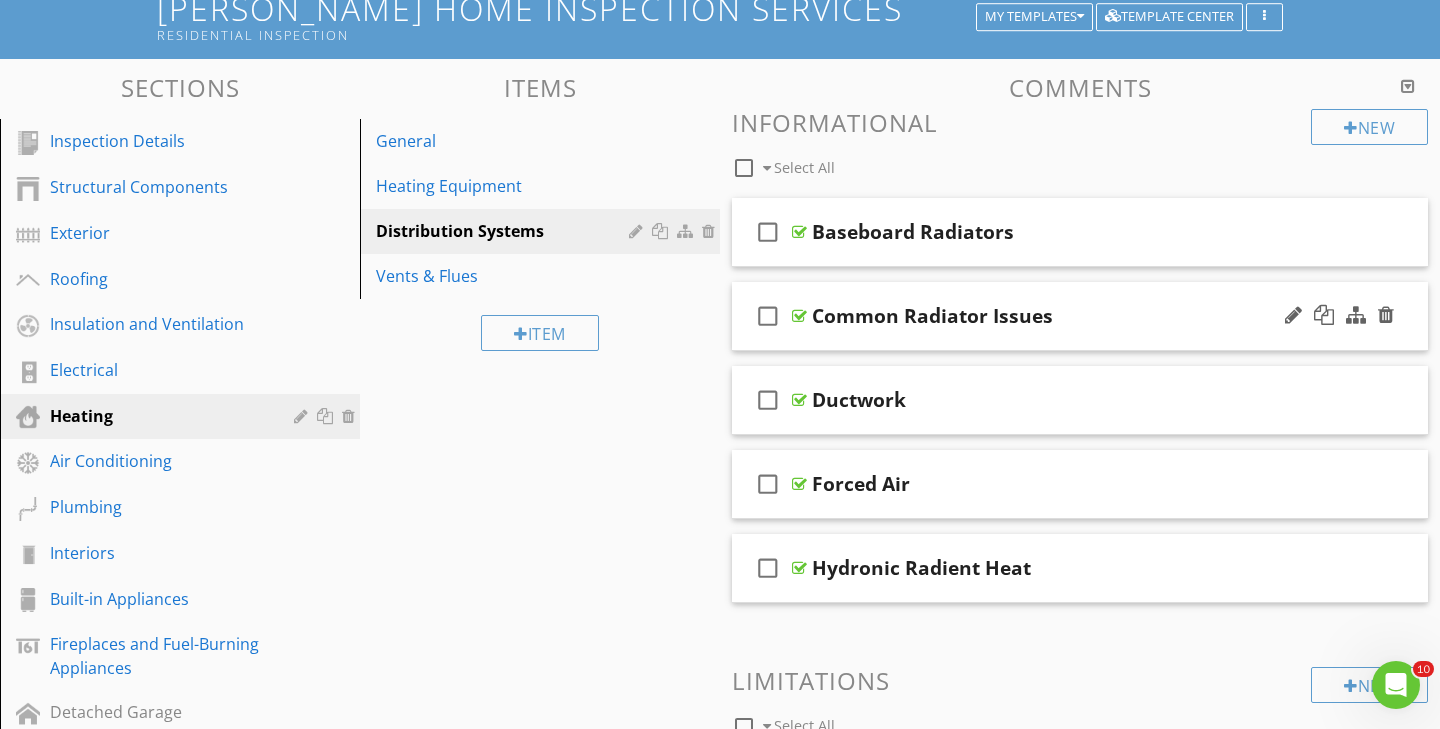 click at bounding box center [799, 316] 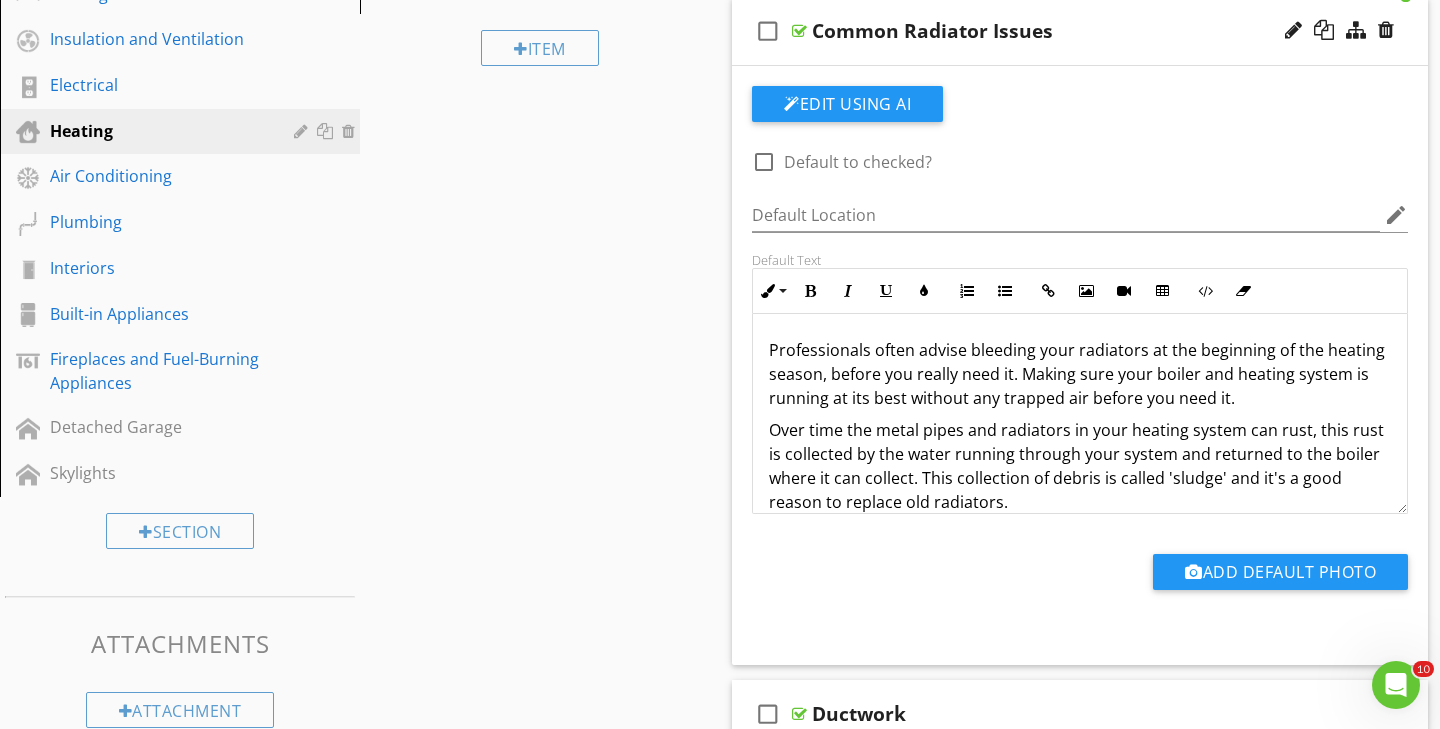 scroll, scrollTop: 452, scrollLeft: 0, axis: vertical 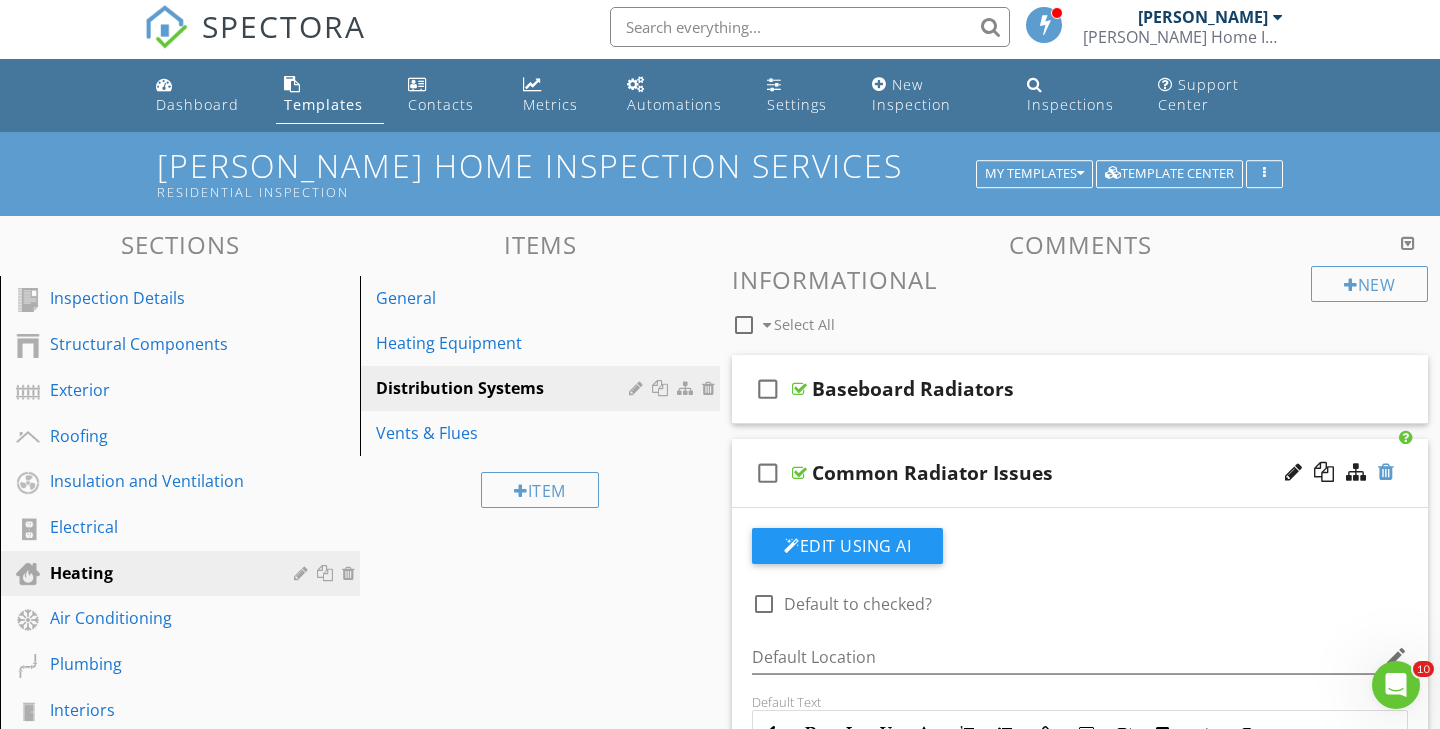 click at bounding box center [1386, 472] 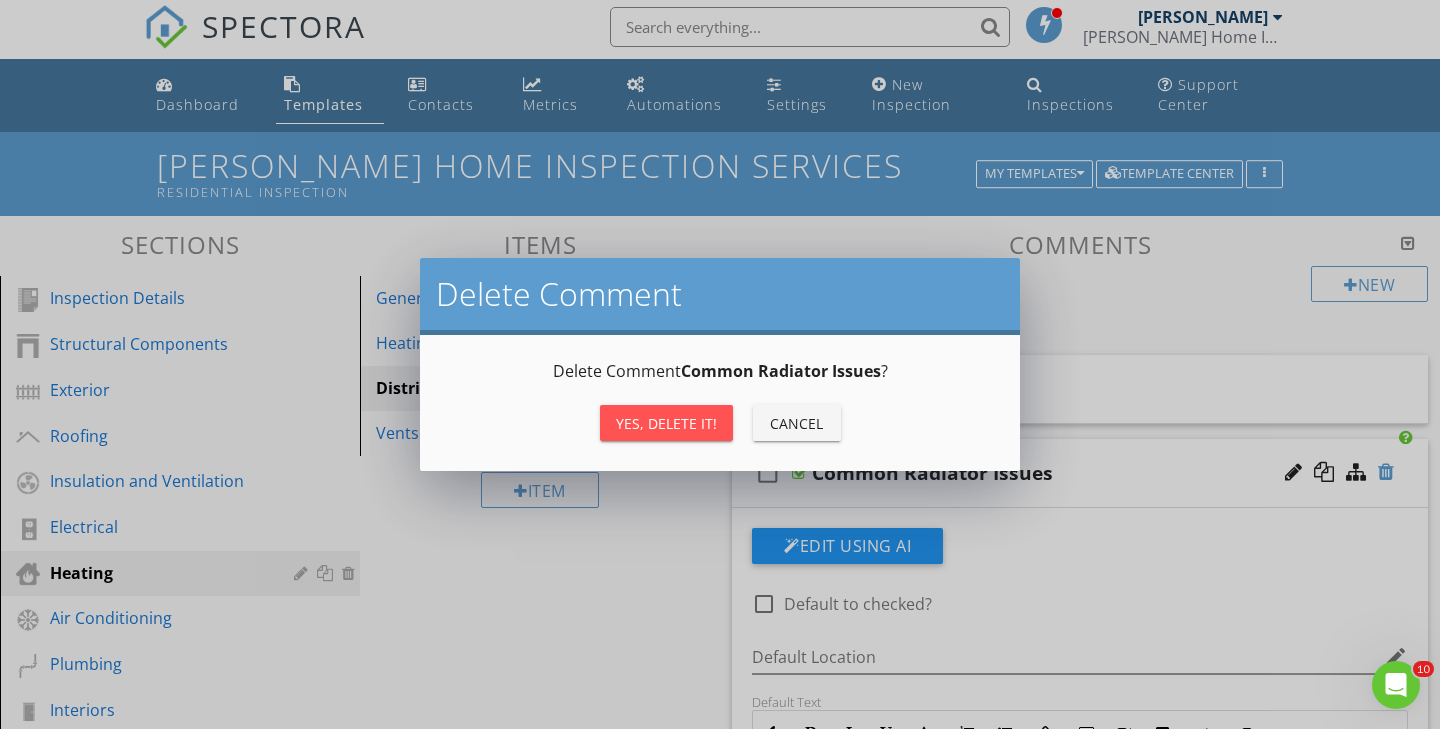 type on "<p>Professionals often advise bleeding your radiators at the beginning of the heating season, before you really need it. Making sure your boiler and heating system is running at its best without any trapped air before you need it.</p><p>Over time the metal pipes and radiators in your heating system can rust, this rust is collected by the water running through your system and returned to the boiler where it can collect. This collection of debris is called 'sludge' and it's a good reason to replace old radiators.</p><p><a draggable="false" fr-original-style="" href="https://www.thespruce.com/steam-radiator-and-air-valve-repair-1824753" style="color: rgb(25, 118, 210);">https://www.thespruce.com/steam-radiator-and-air-valve-repair-1824753</a></p>" 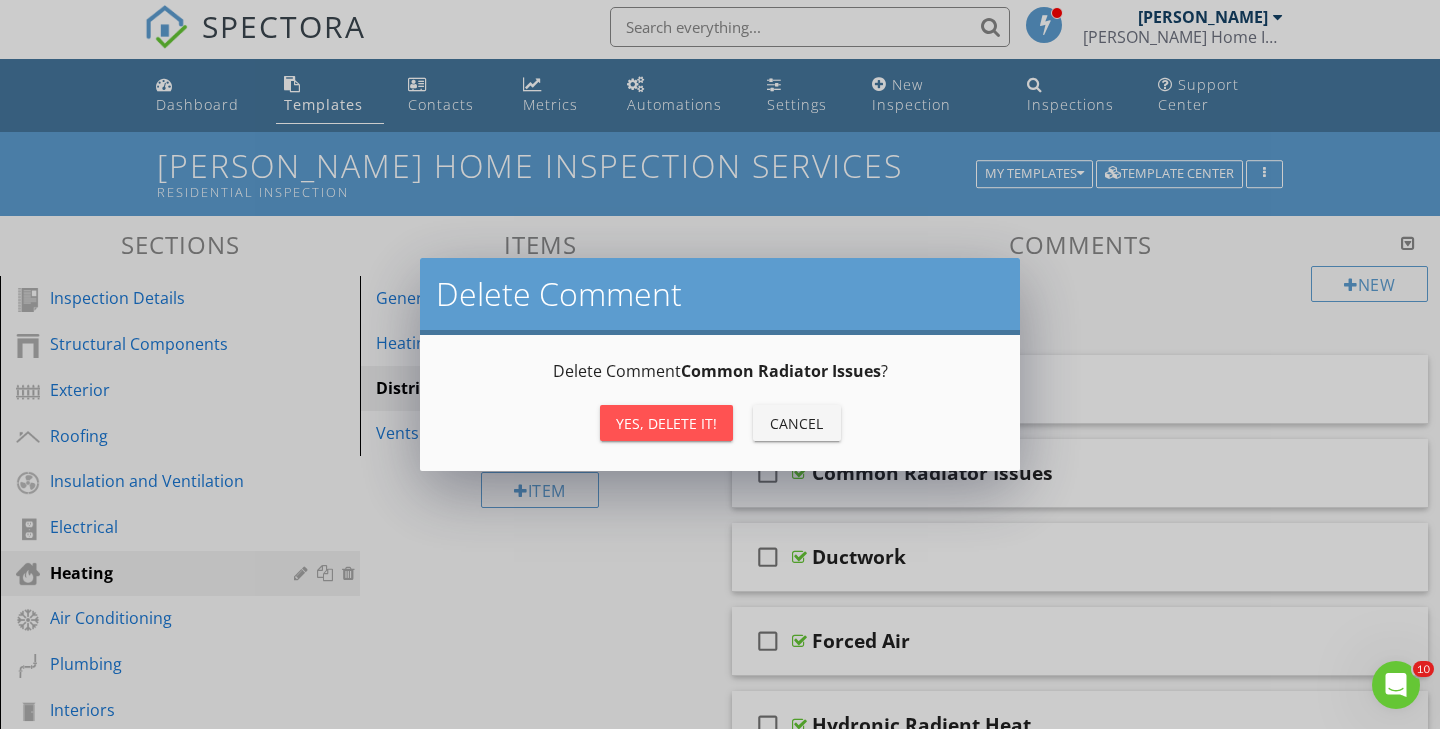 click on "Yes, Delete it!" at bounding box center [666, 423] 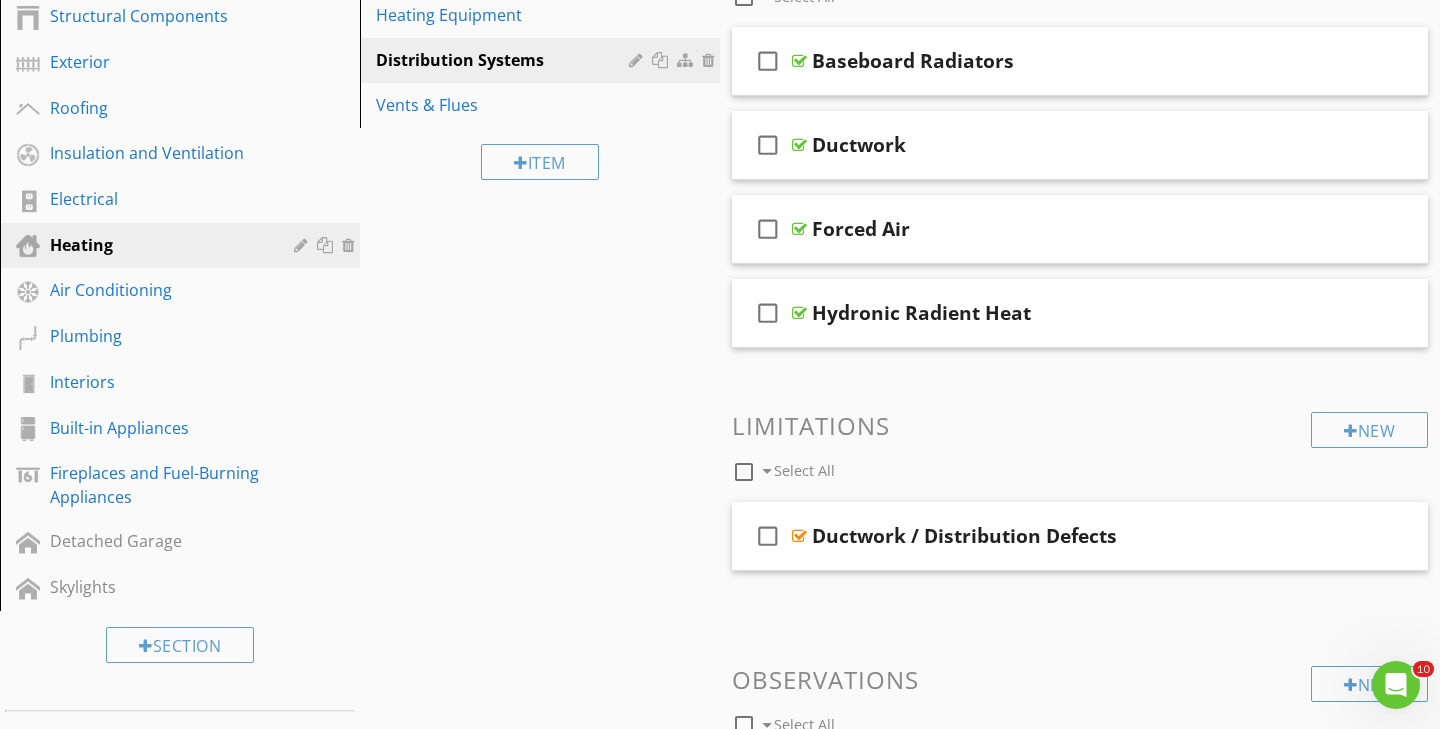 scroll, scrollTop: 435, scrollLeft: 0, axis: vertical 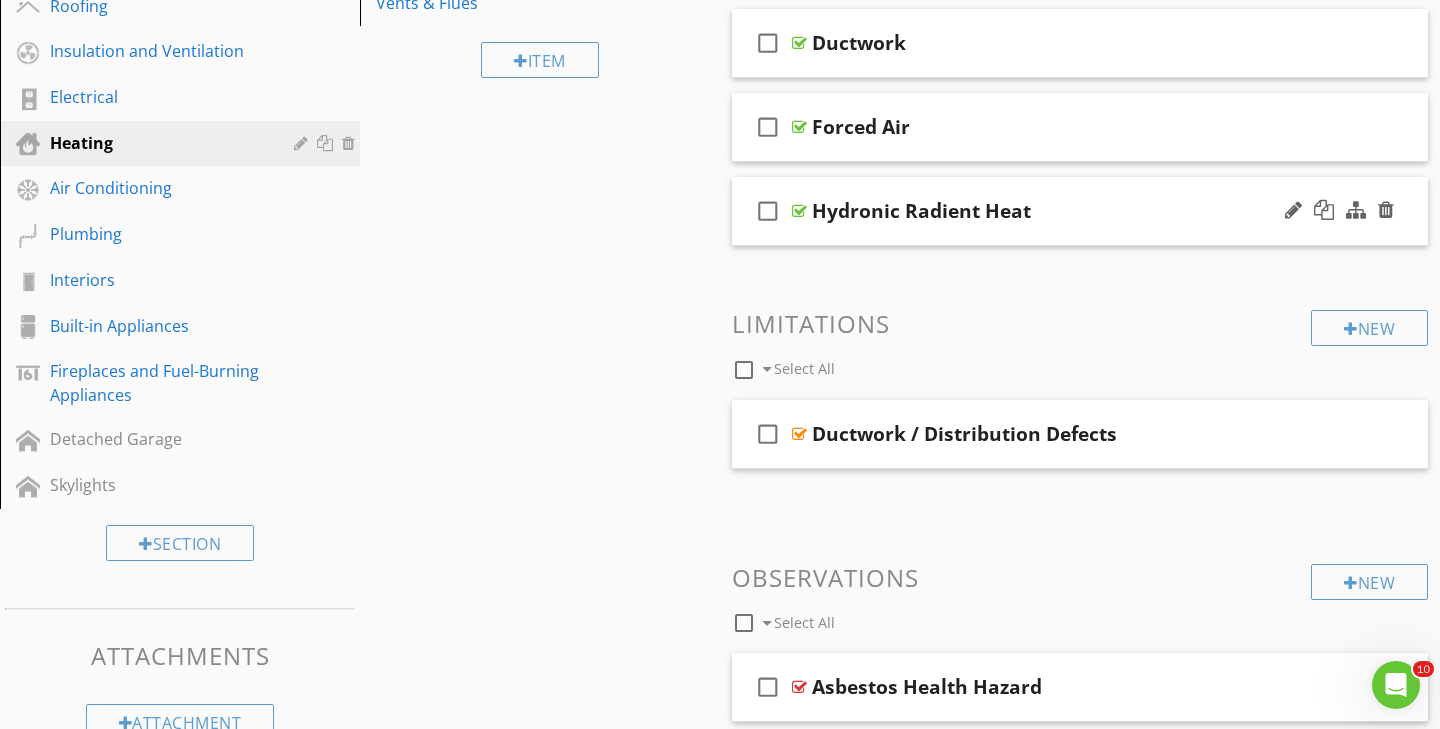 click at bounding box center (799, 211) 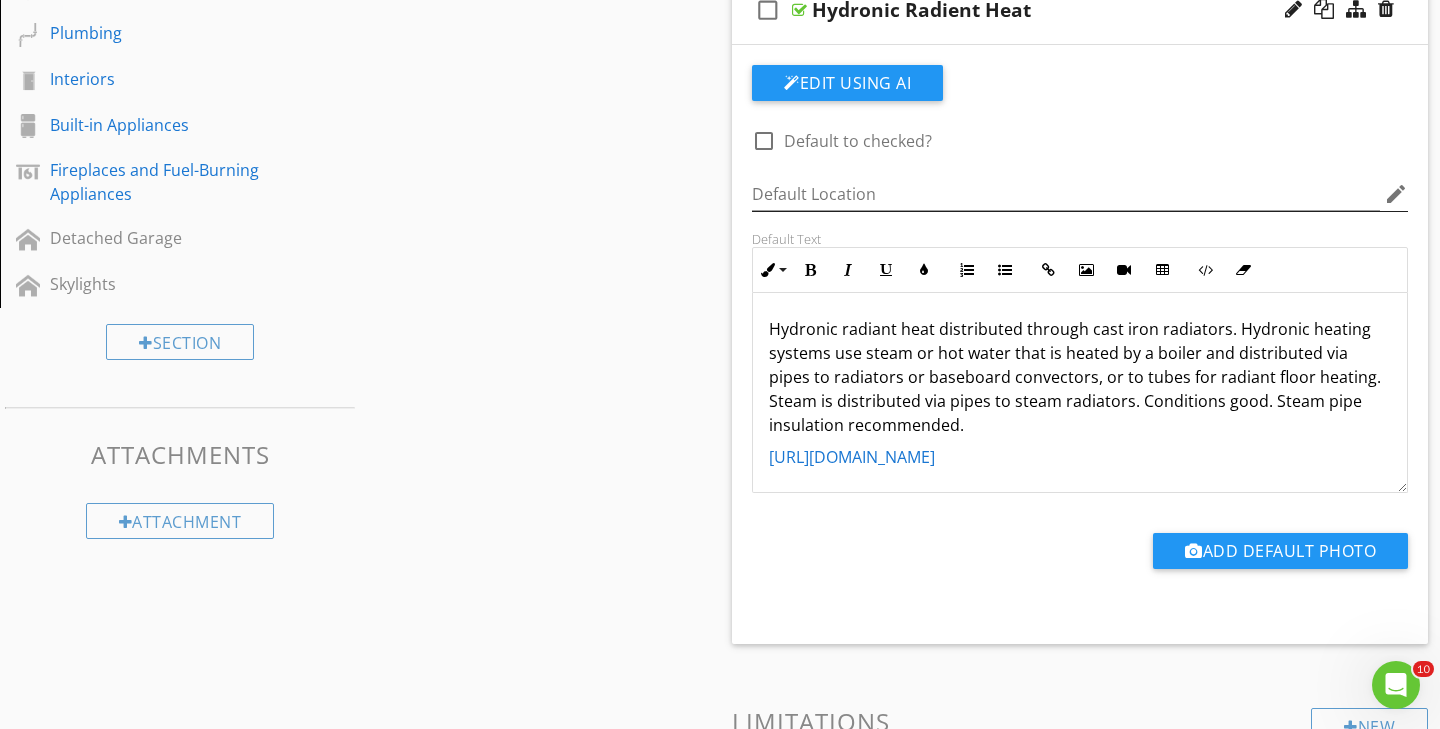 scroll, scrollTop: 660, scrollLeft: 0, axis: vertical 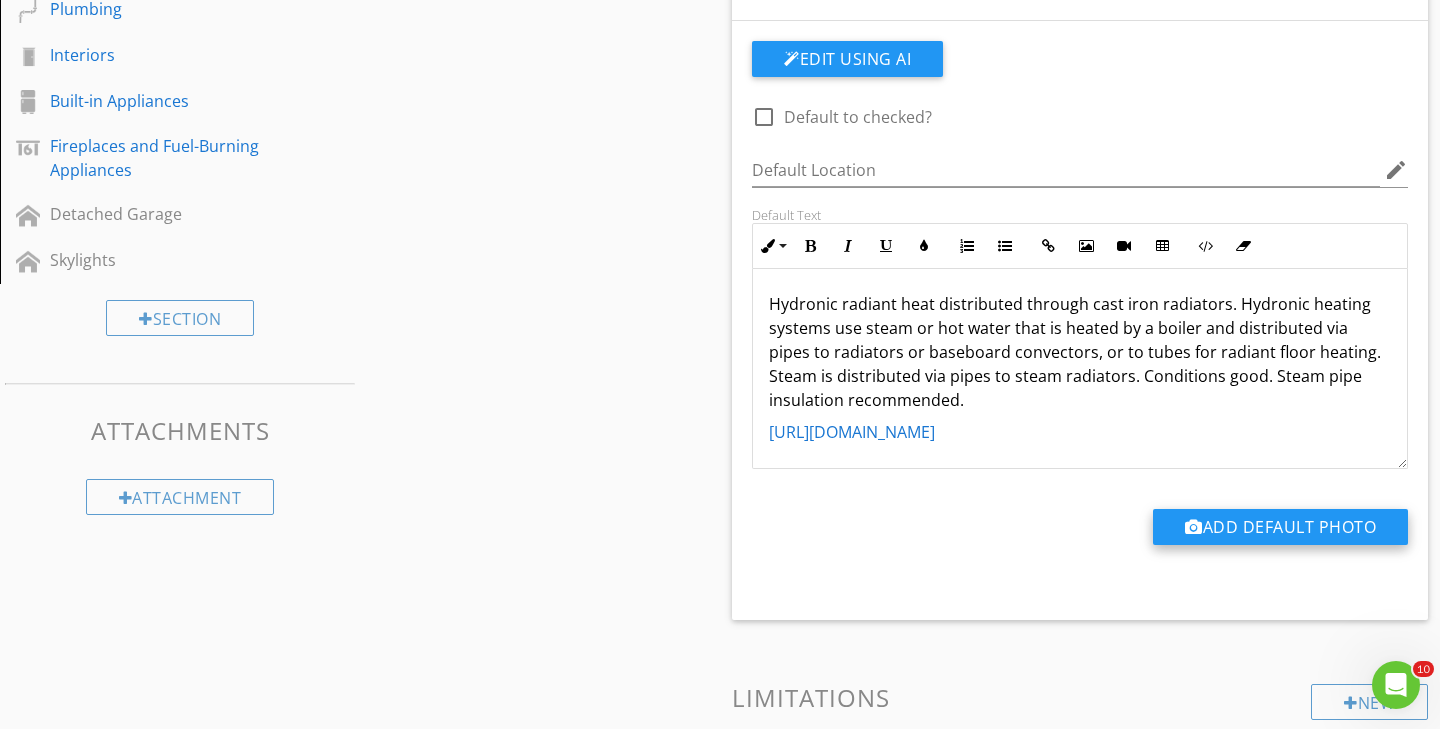 drag, startPoint x: 1204, startPoint y: 377, endPoint x: 1242, endPoint y: 530, distance: 157.64835 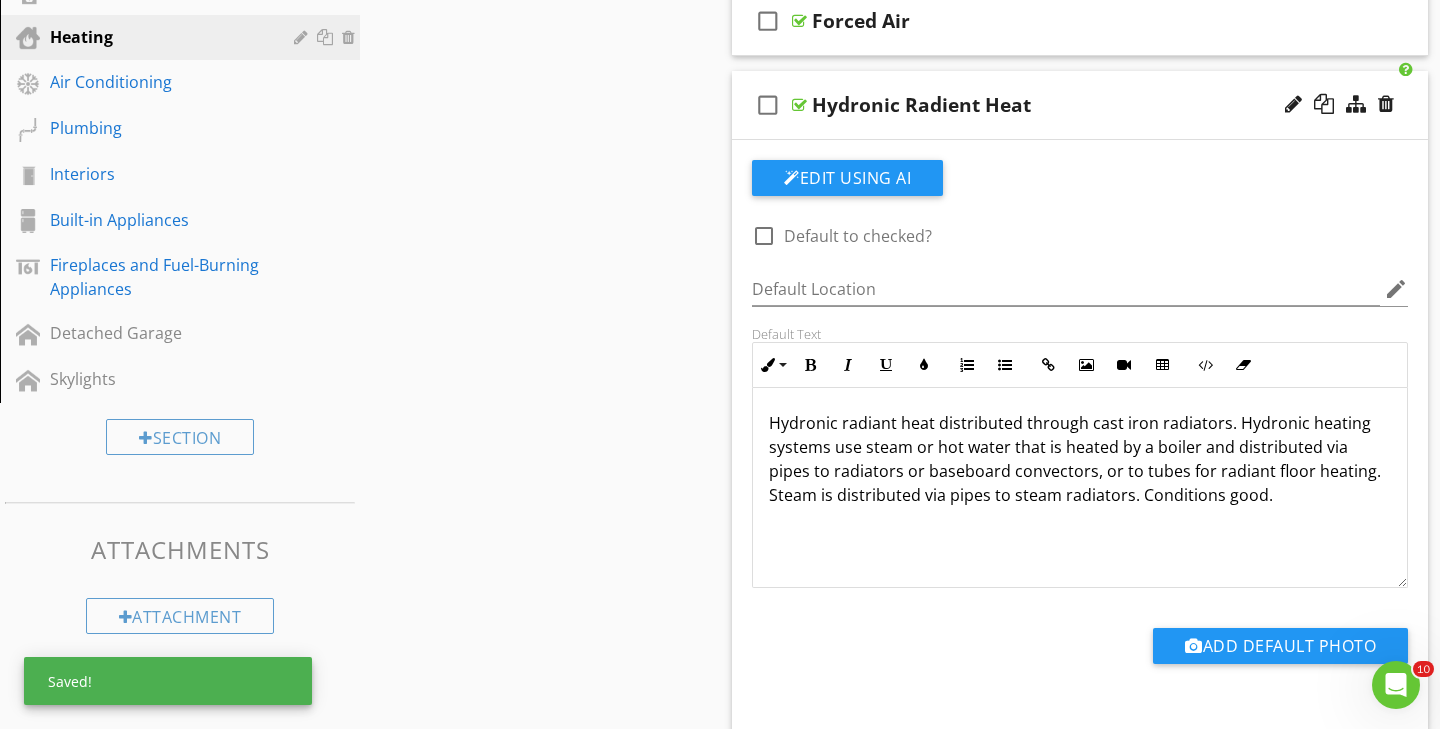 scroll, scrollTop: 553, scrollLeft: 0, axis: vertical 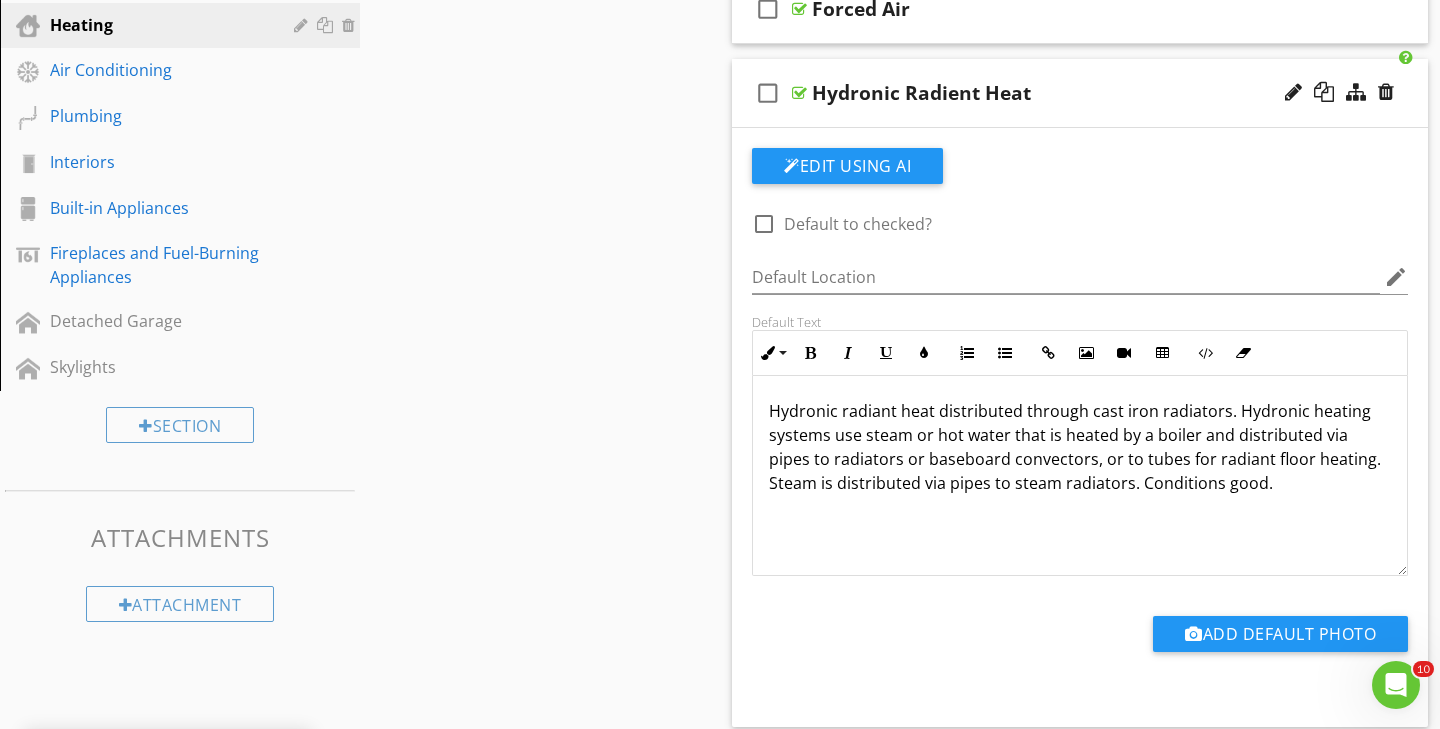 click at bounding box center [799, 93] 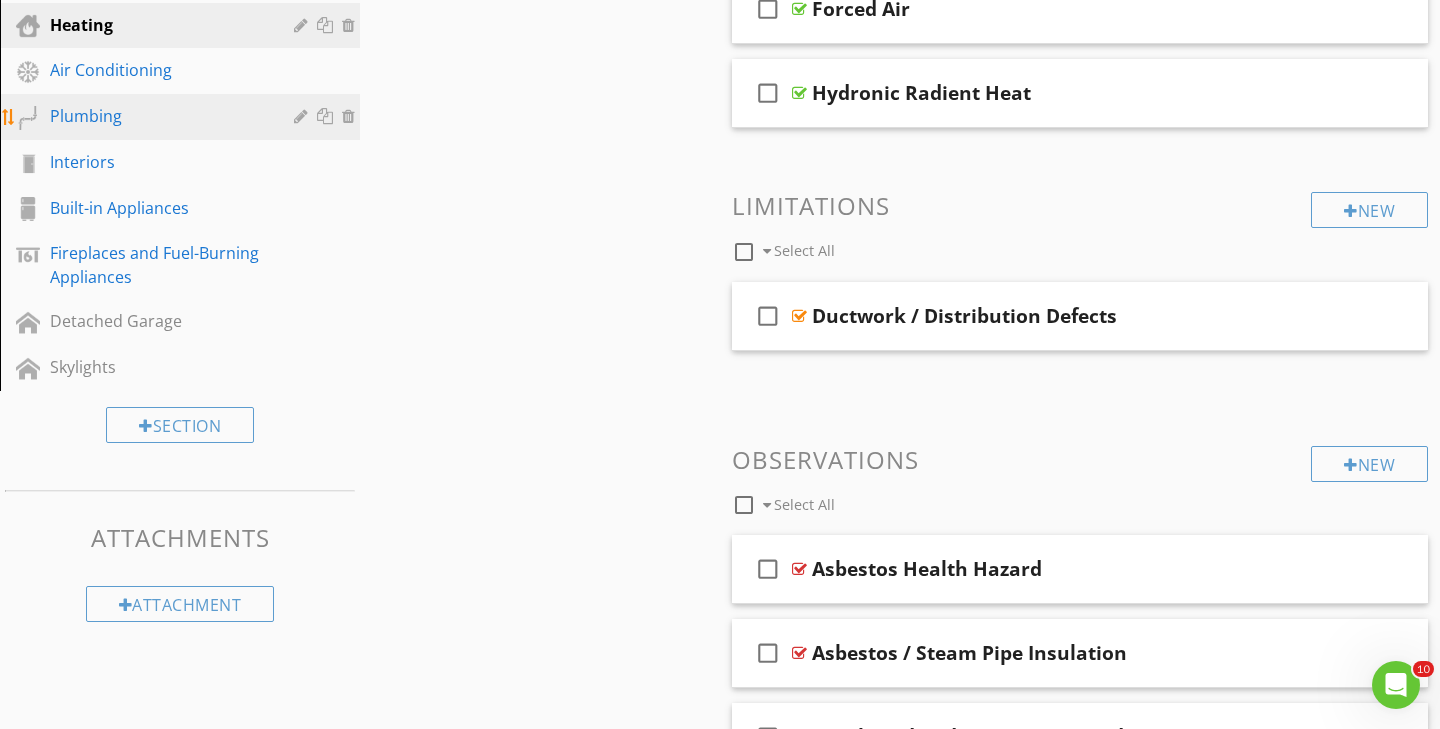 click on "Plumbing" at bounding box center (183, 117) 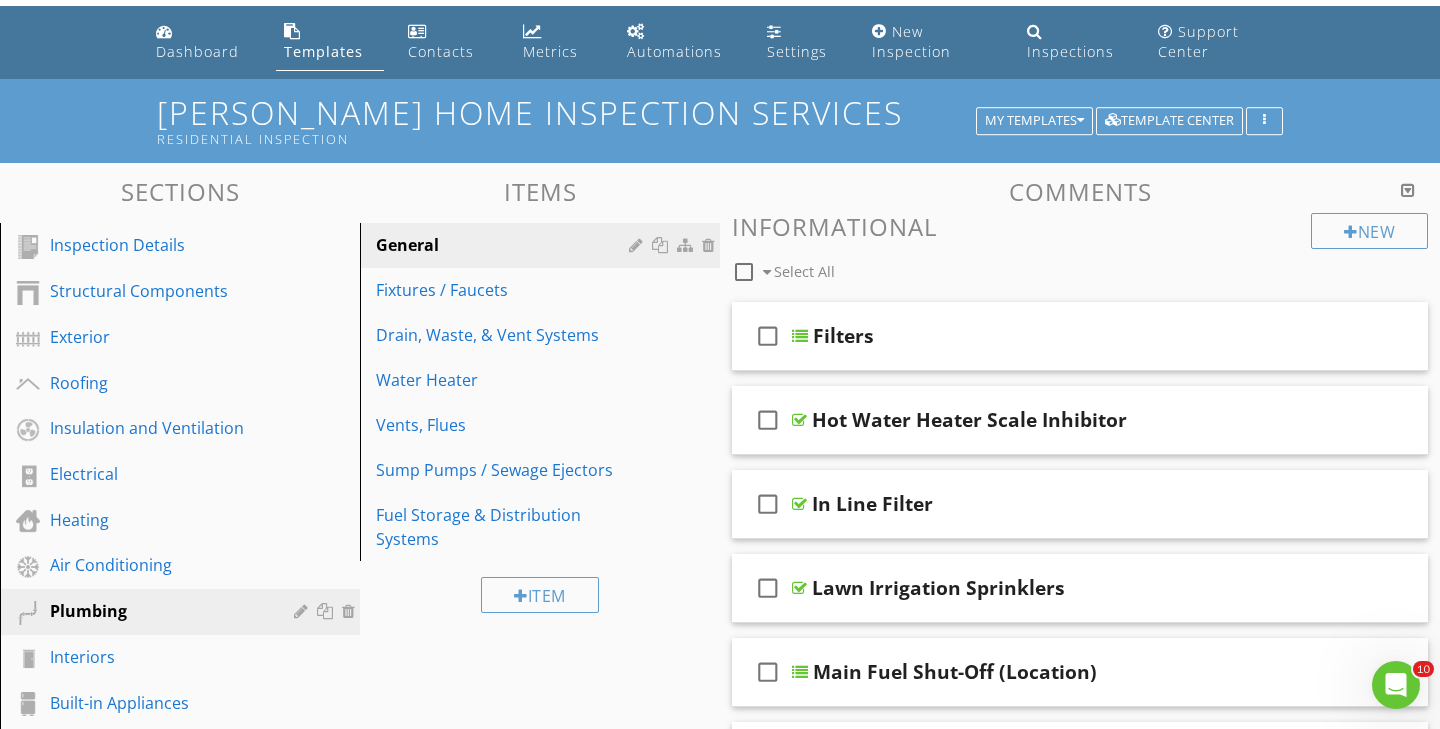 scroll, scrollTop: 32, scrollLeft: 0, axis: vertical 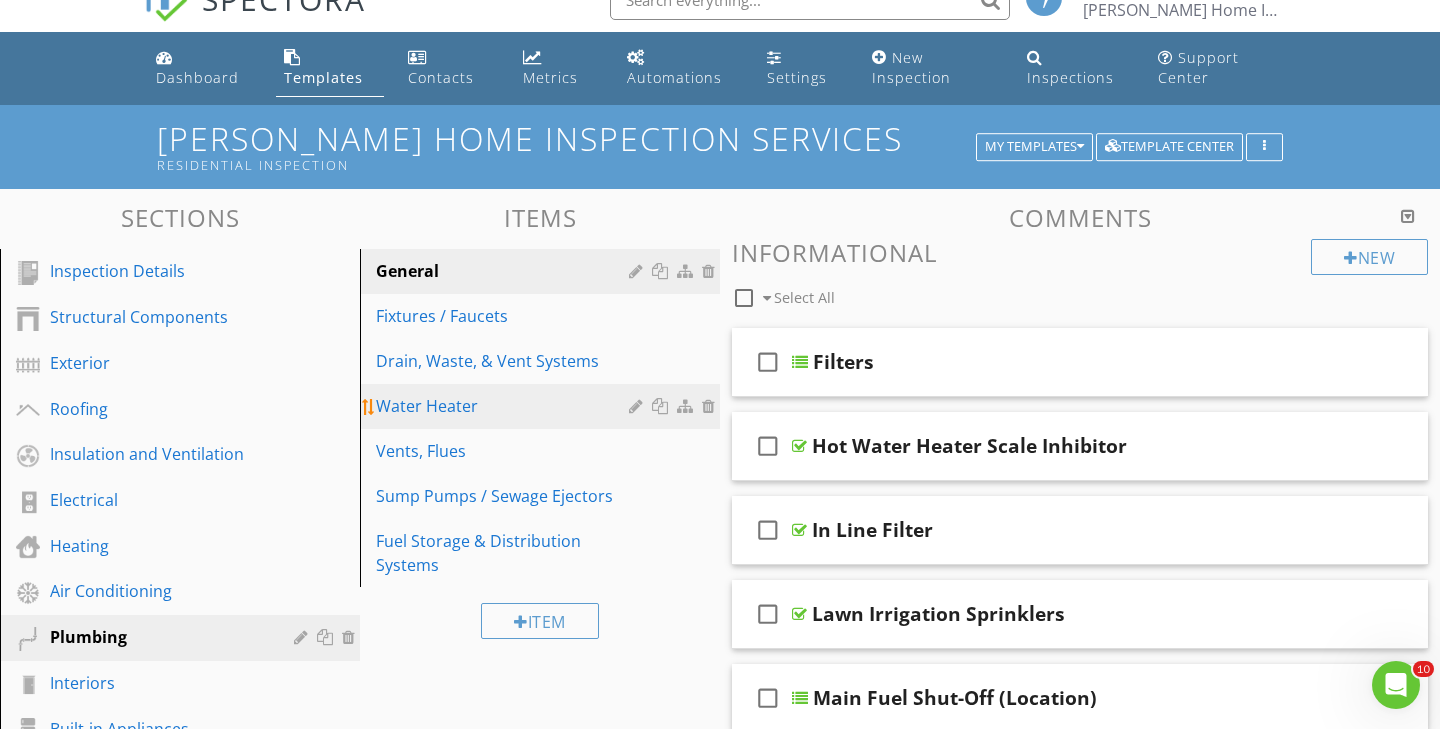 click on "Water Heater" at bounding box center [505, 406] 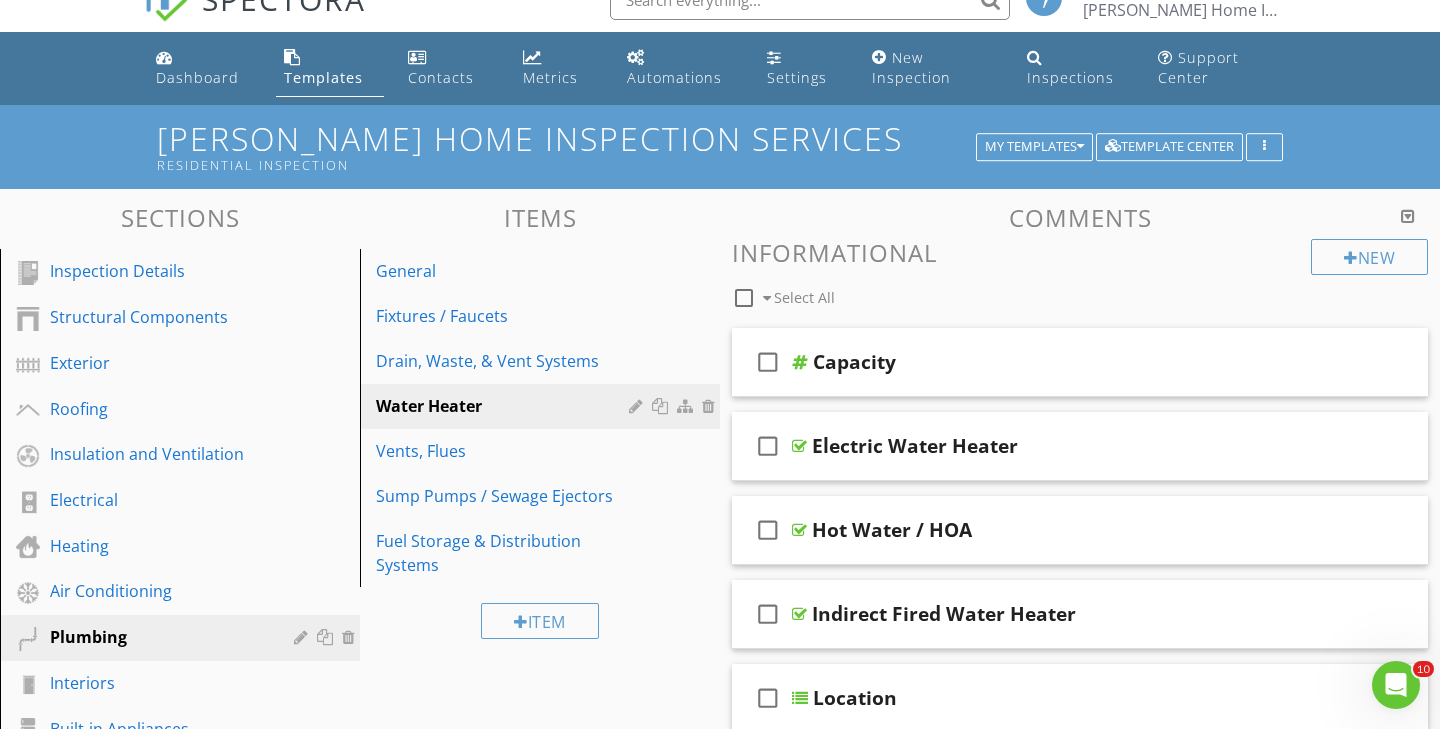 click at bounding box center (1408, 216) 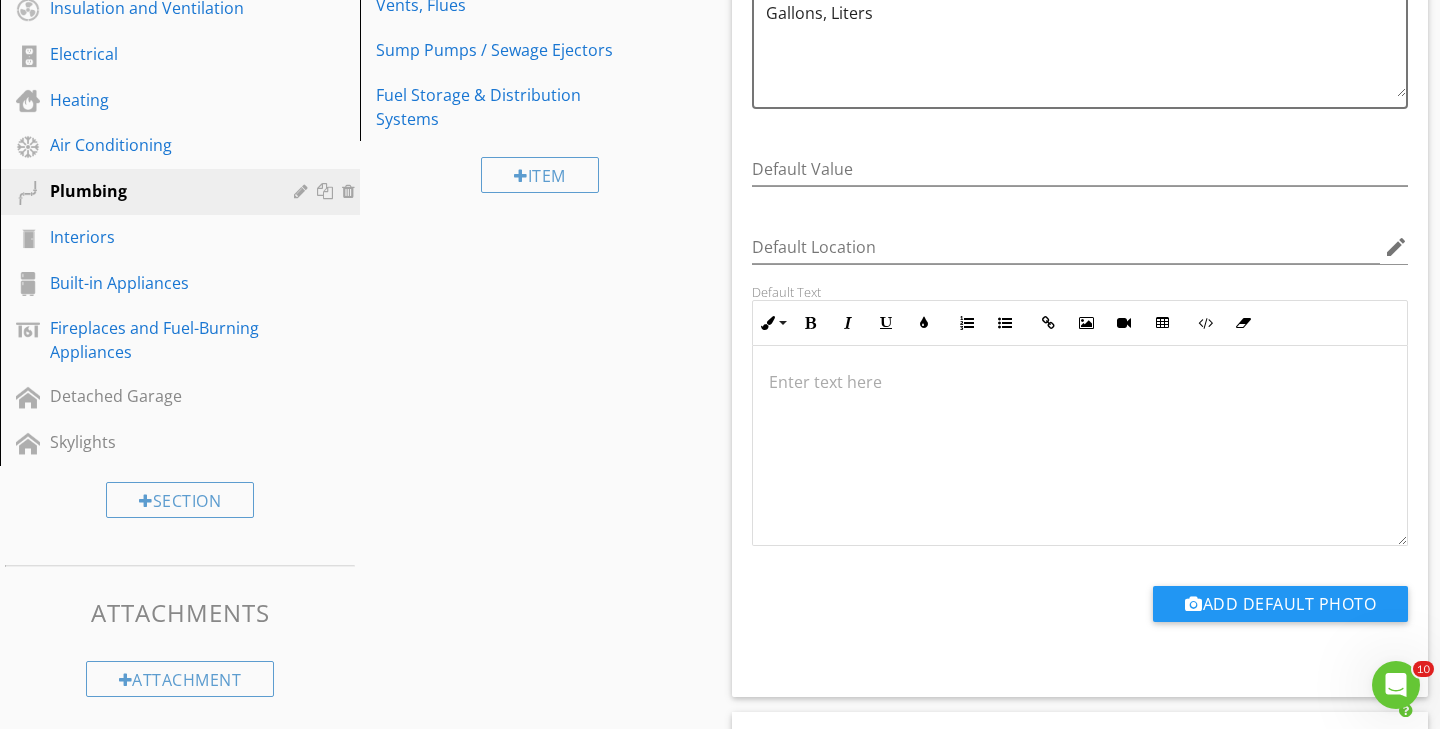 scroll, scrollTop: 484, scrollLeft: 0, axis: vertical 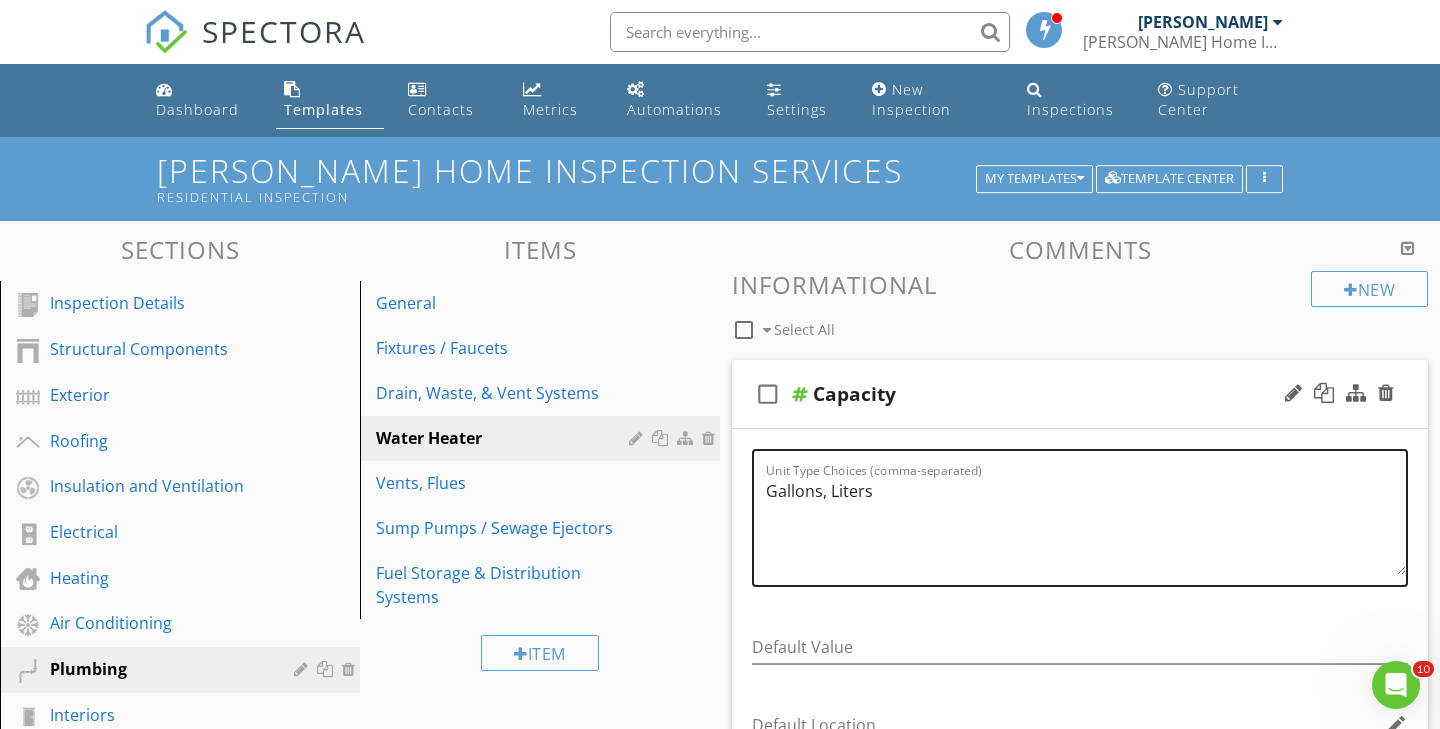click on "Gallons, Liters" at bounding box center (1086, 525) 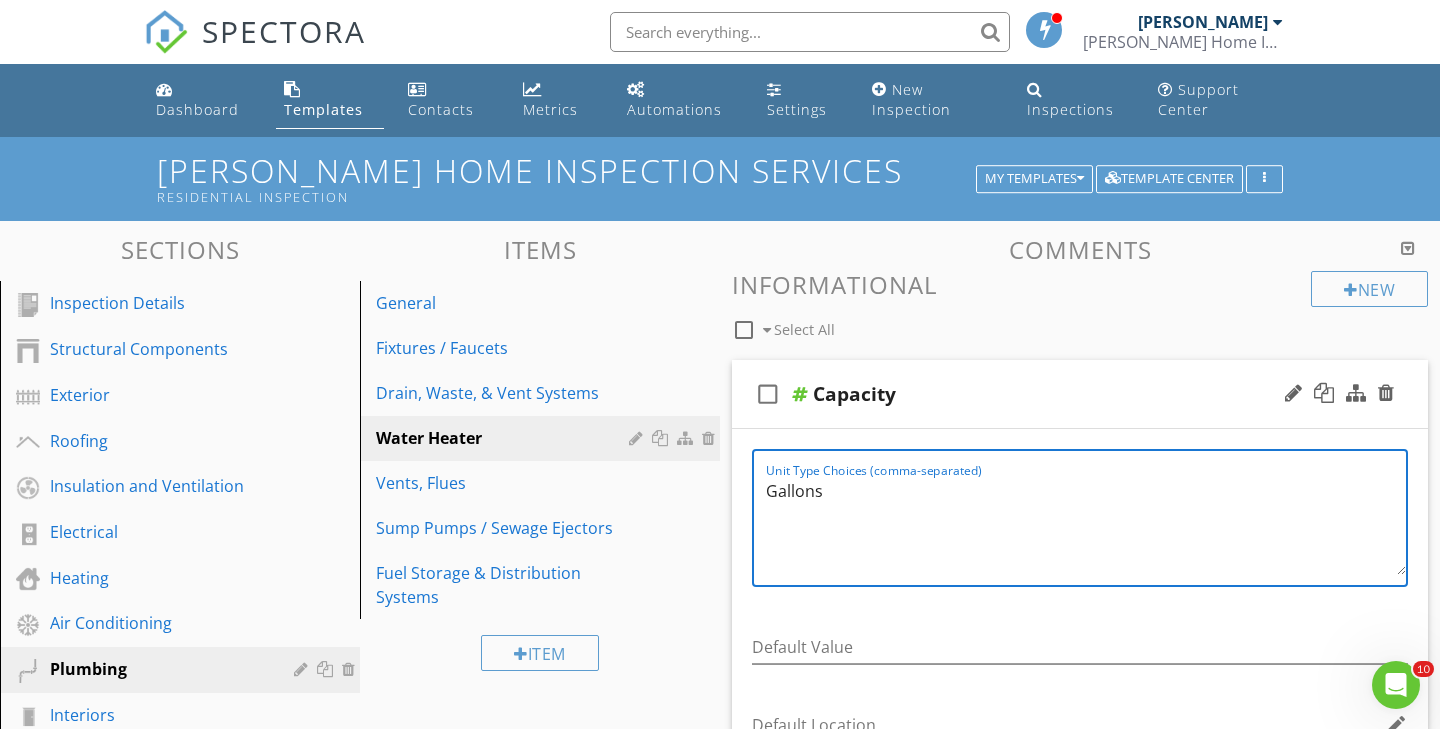 type on "Gallons" 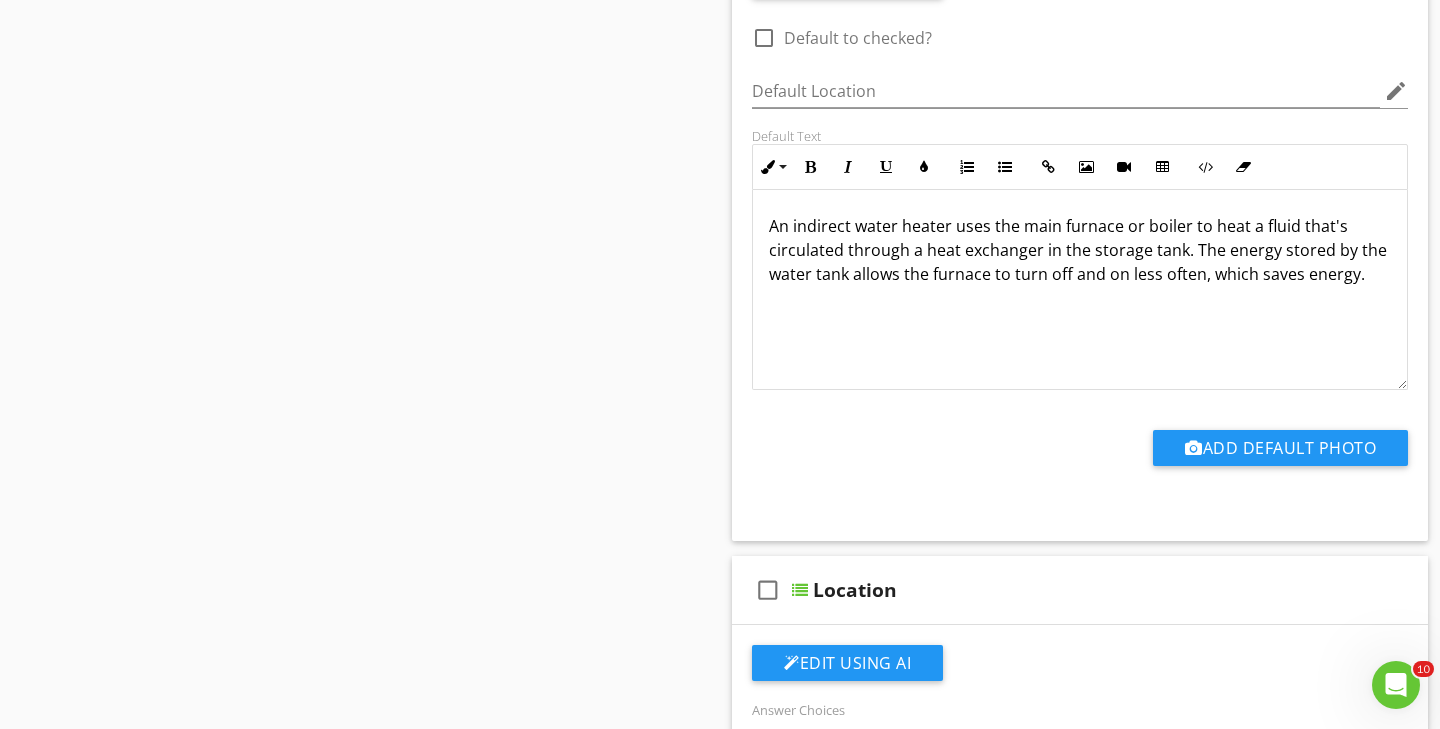 scroll, scrollTop: 2694, scrollLeft: 0, axis: vertical 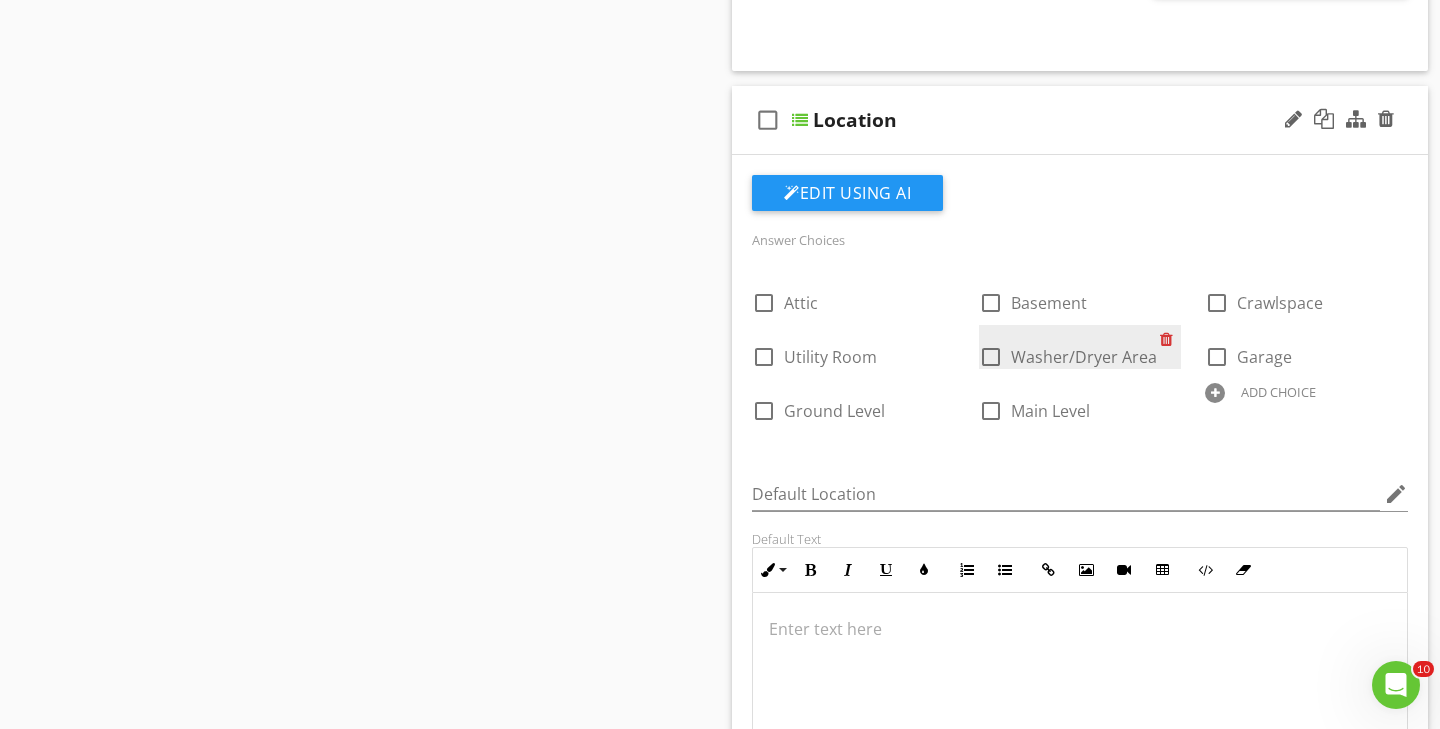 click at bounding box center (1170, 339) 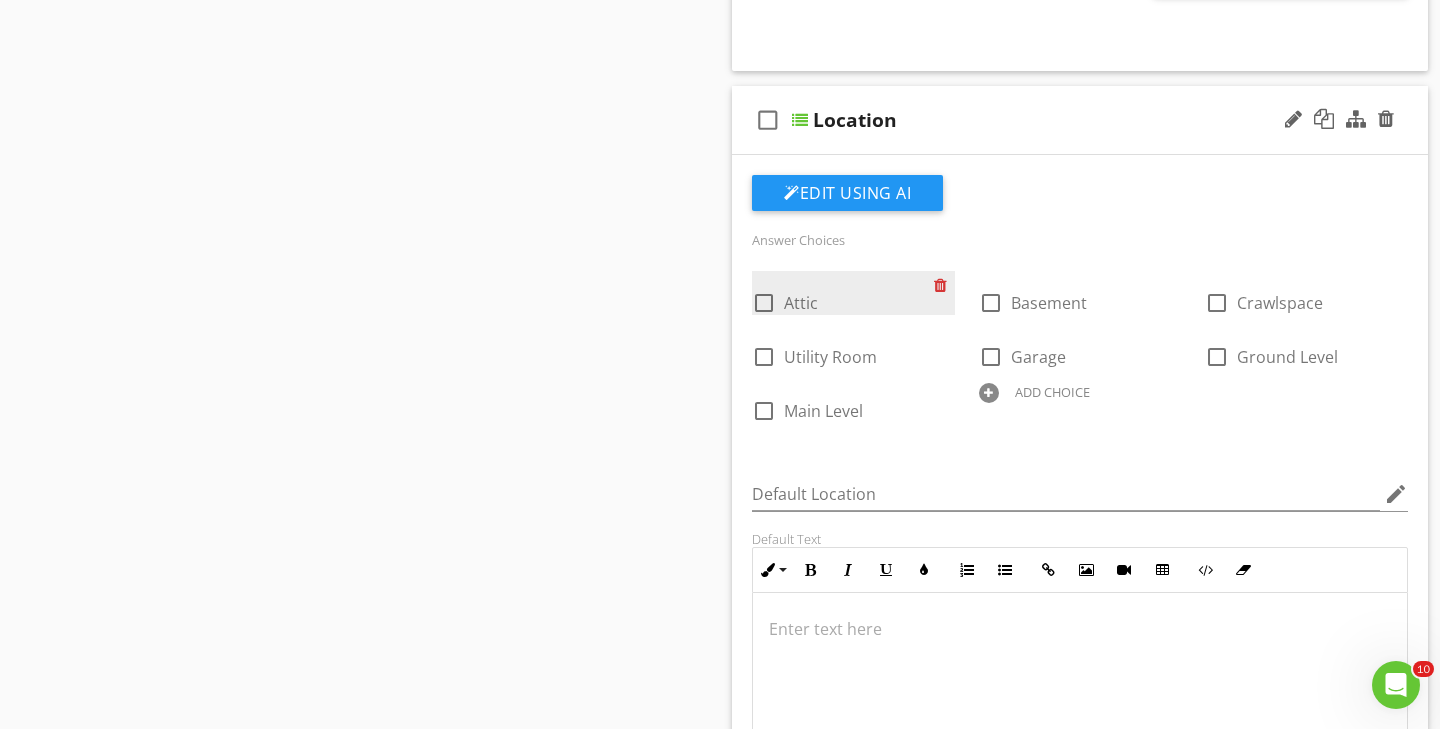 click at bounding box center (944, 285) 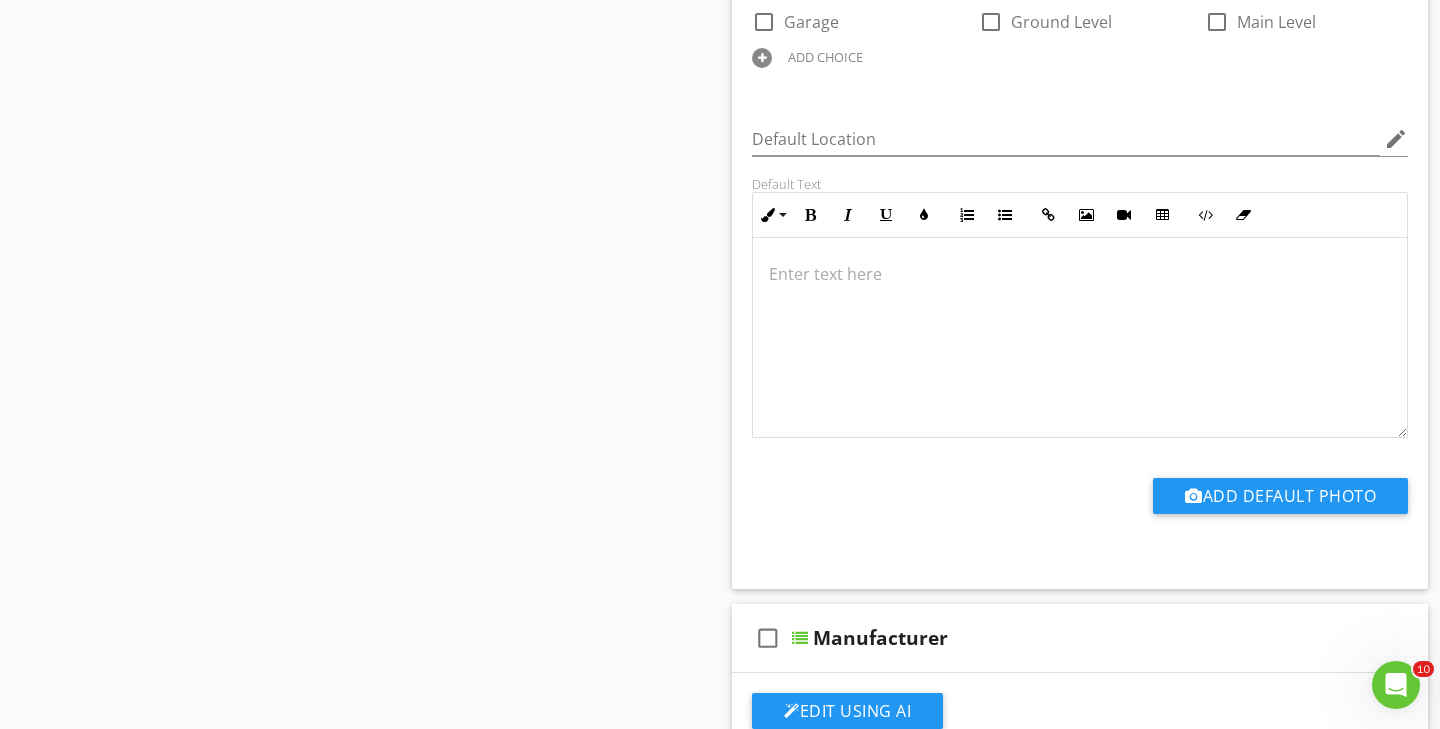 scroll, scrollTop: 3499, scrollLeft: 0, axis: vertical 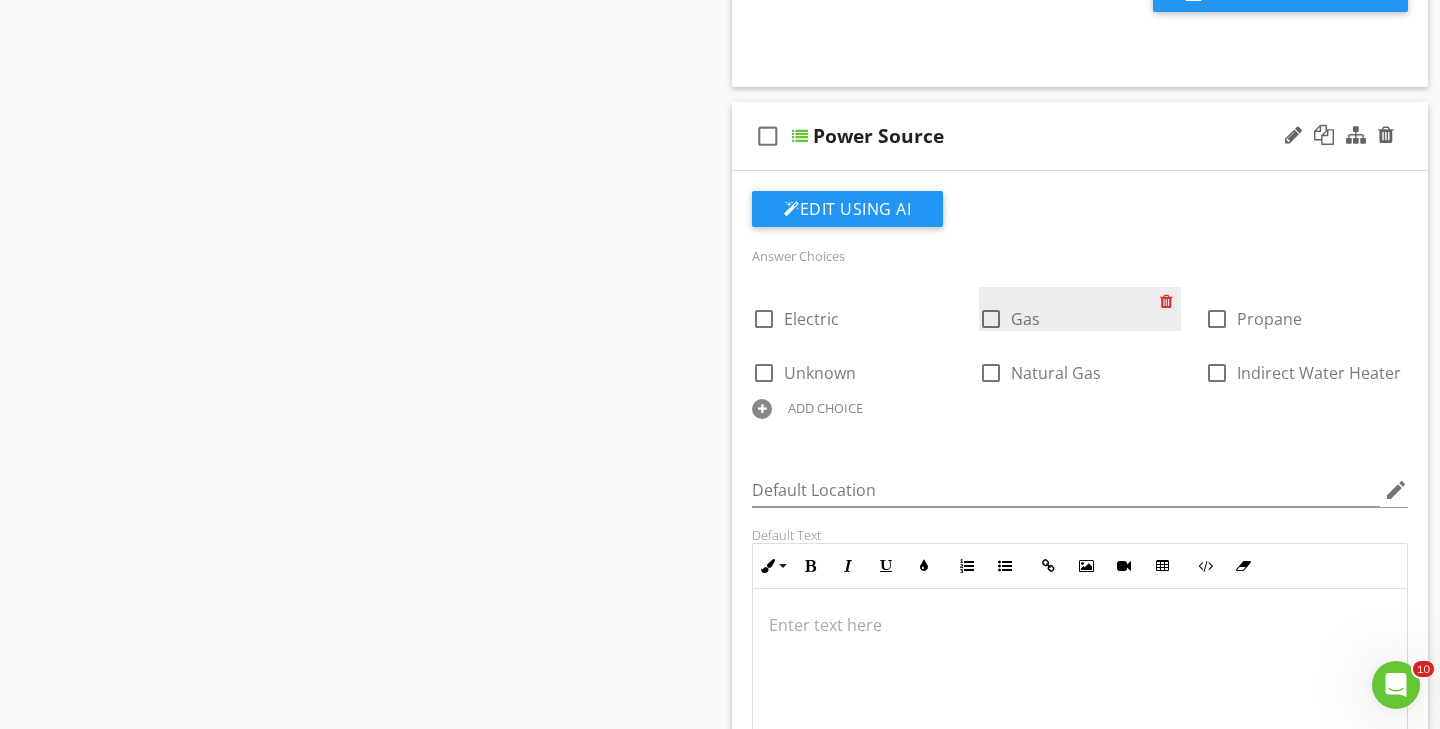 click at bounding box center [1170, 301] 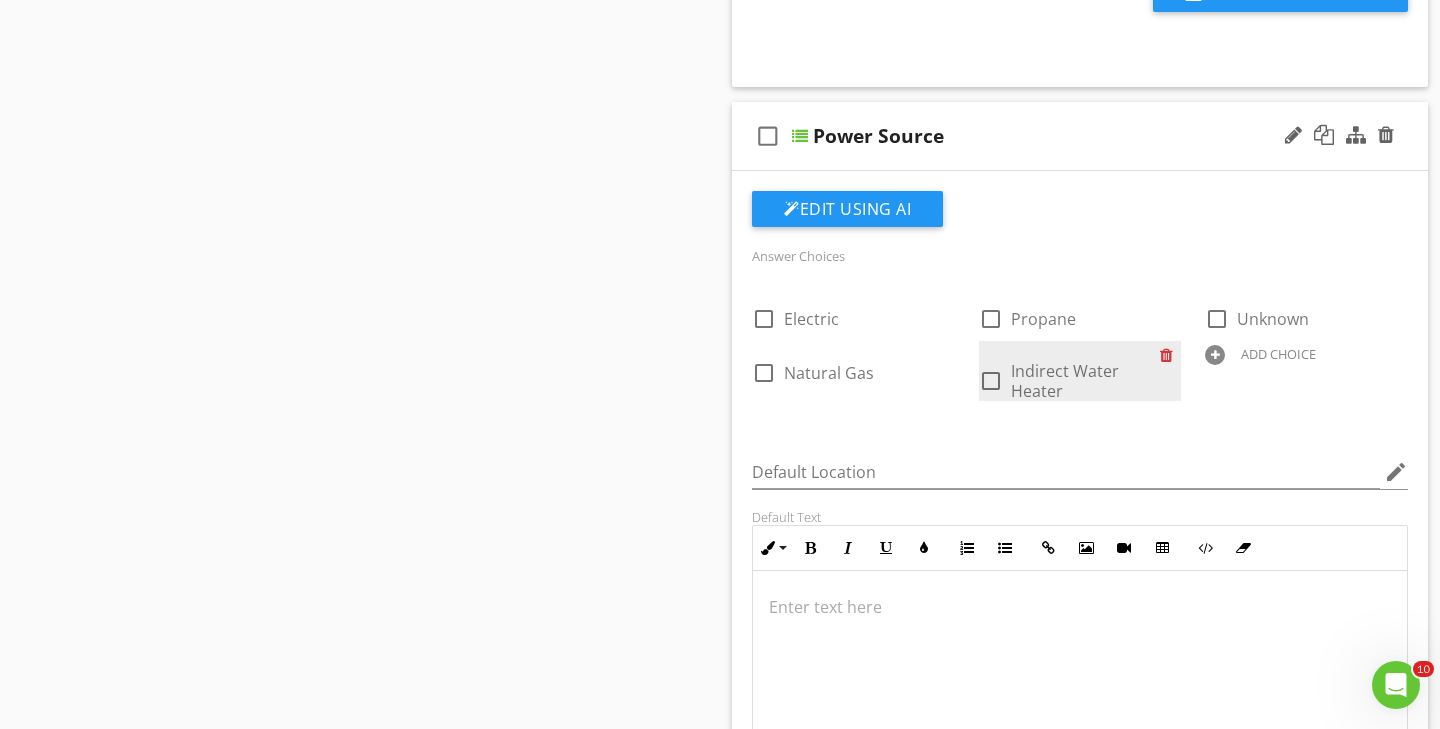 click at bounding box center (1170, 355) 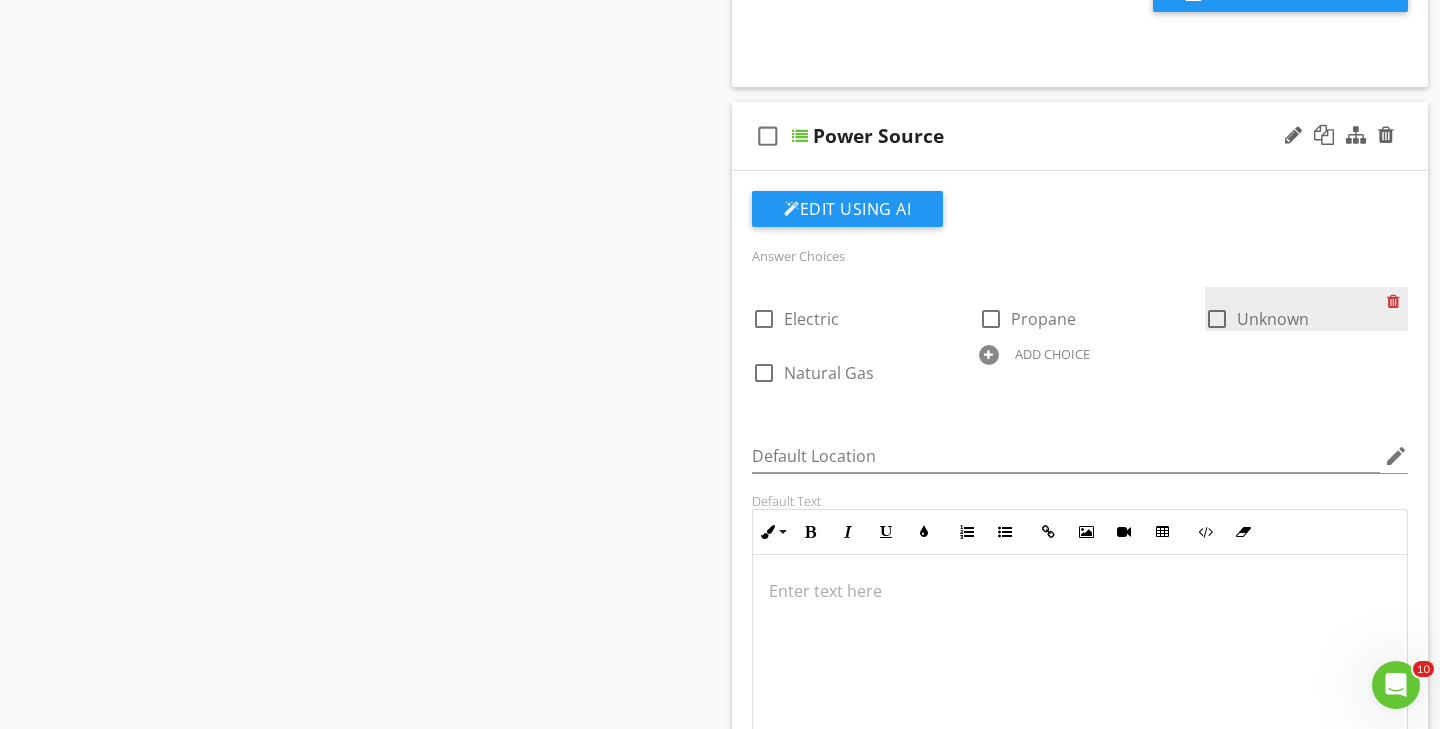 click at bounding box center (1397, 301) 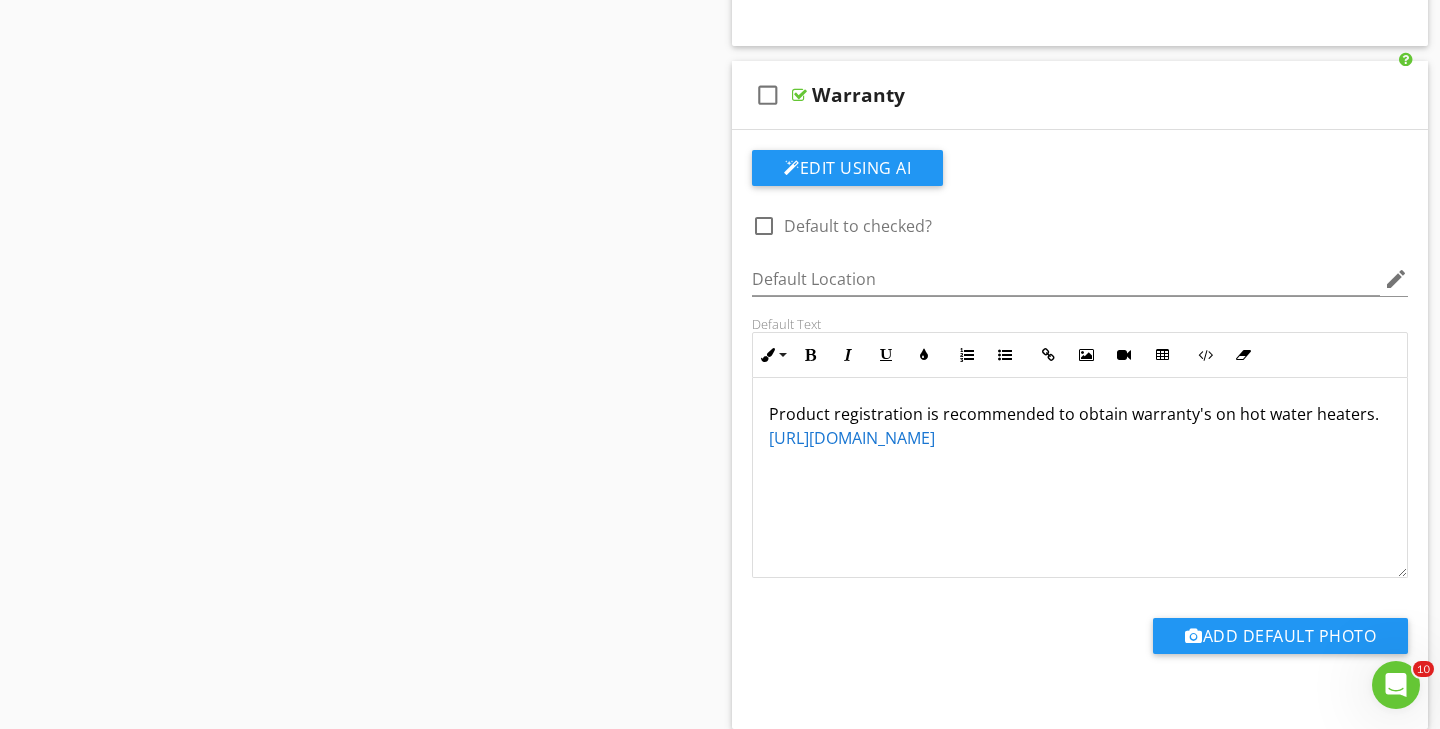 scroll, scrollTop: 8034, scrollLeft: 0, axis: vertical 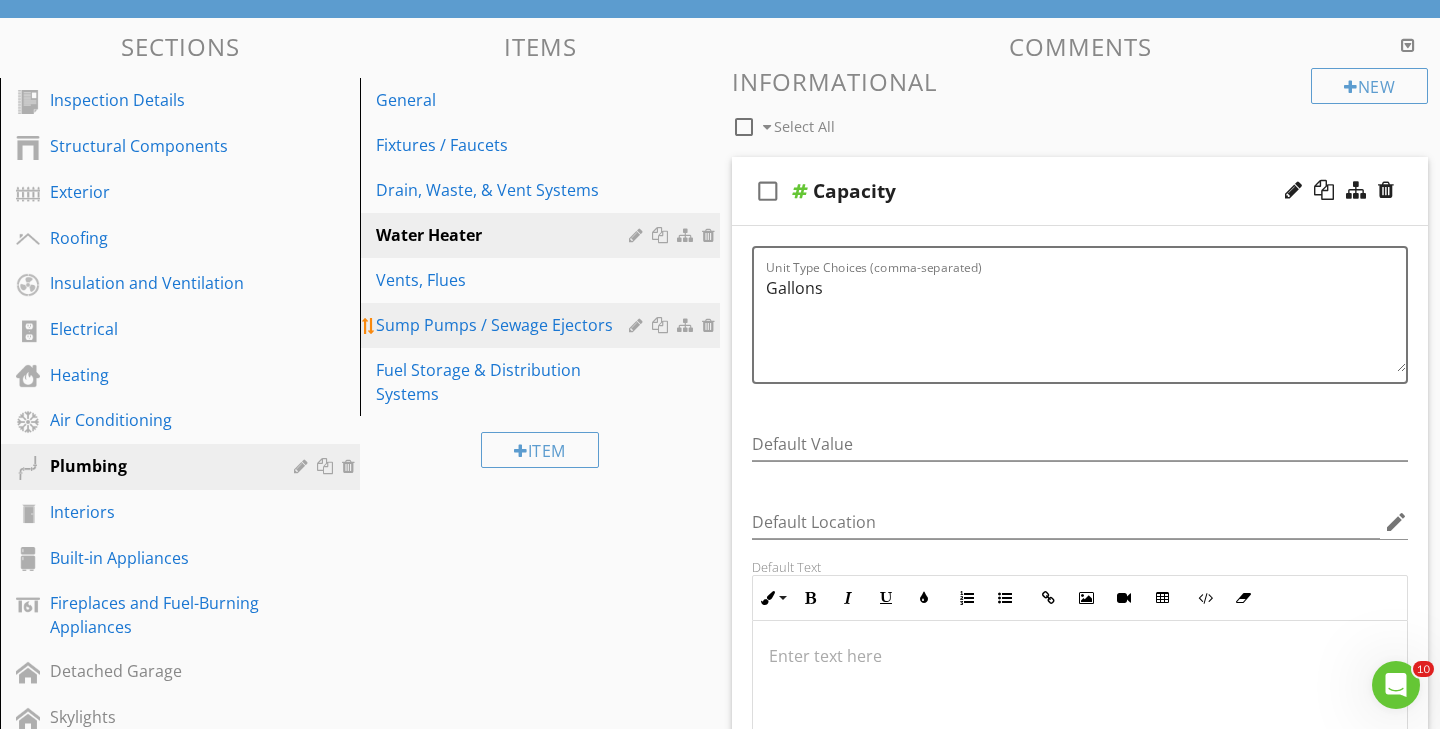click on "Sump Pumps / Sewage Ejectors" at bounding box center [505, 325] 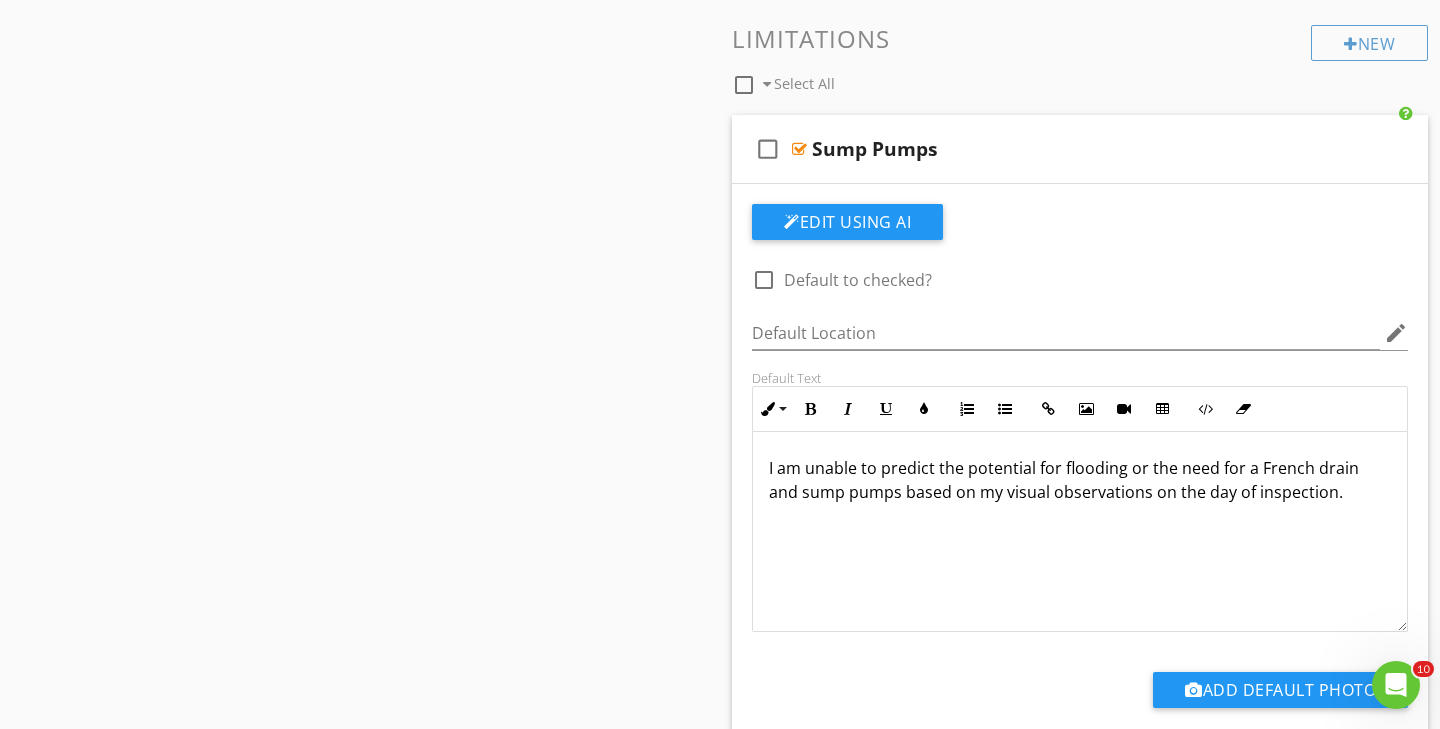 scroll, scrollTop: 3802, scrollLeft: 0, axis: vertical 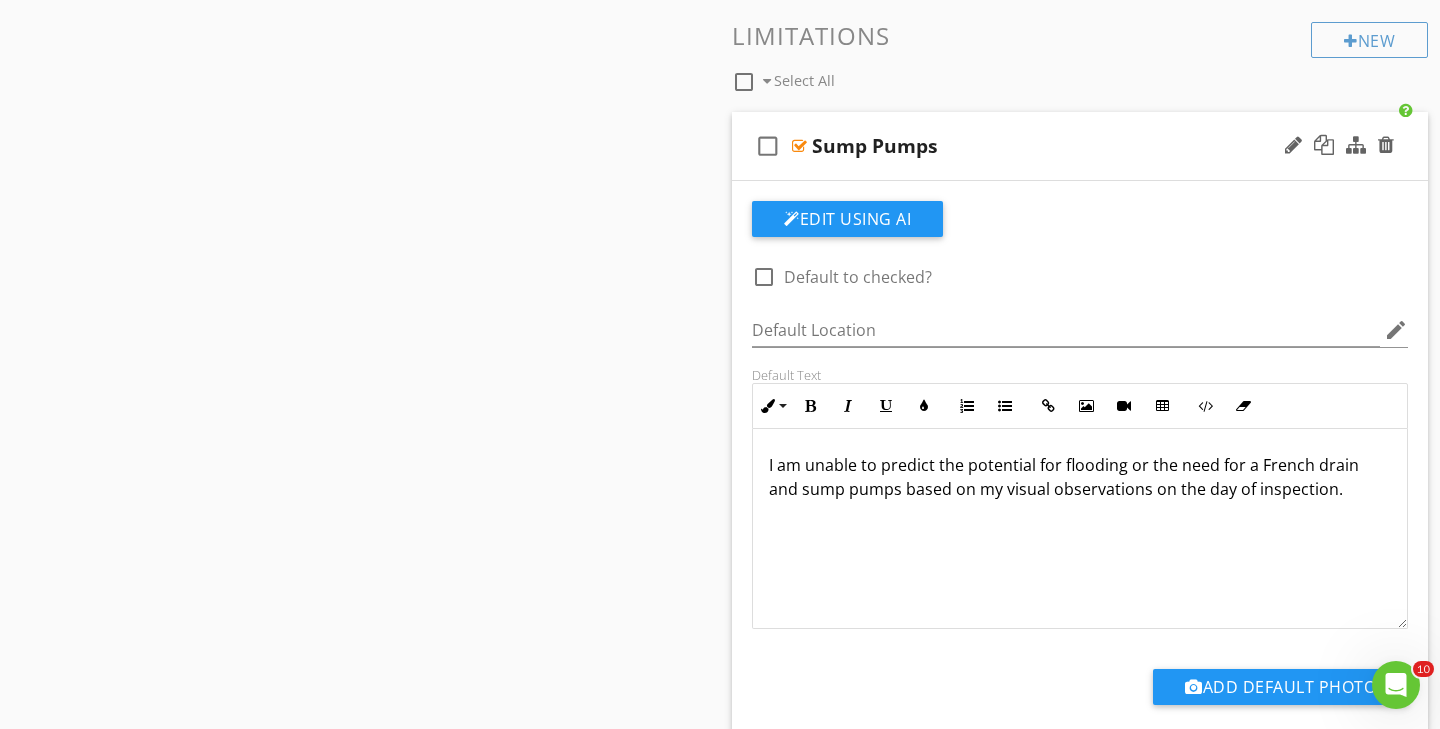 click at bounding box center (764, 277) 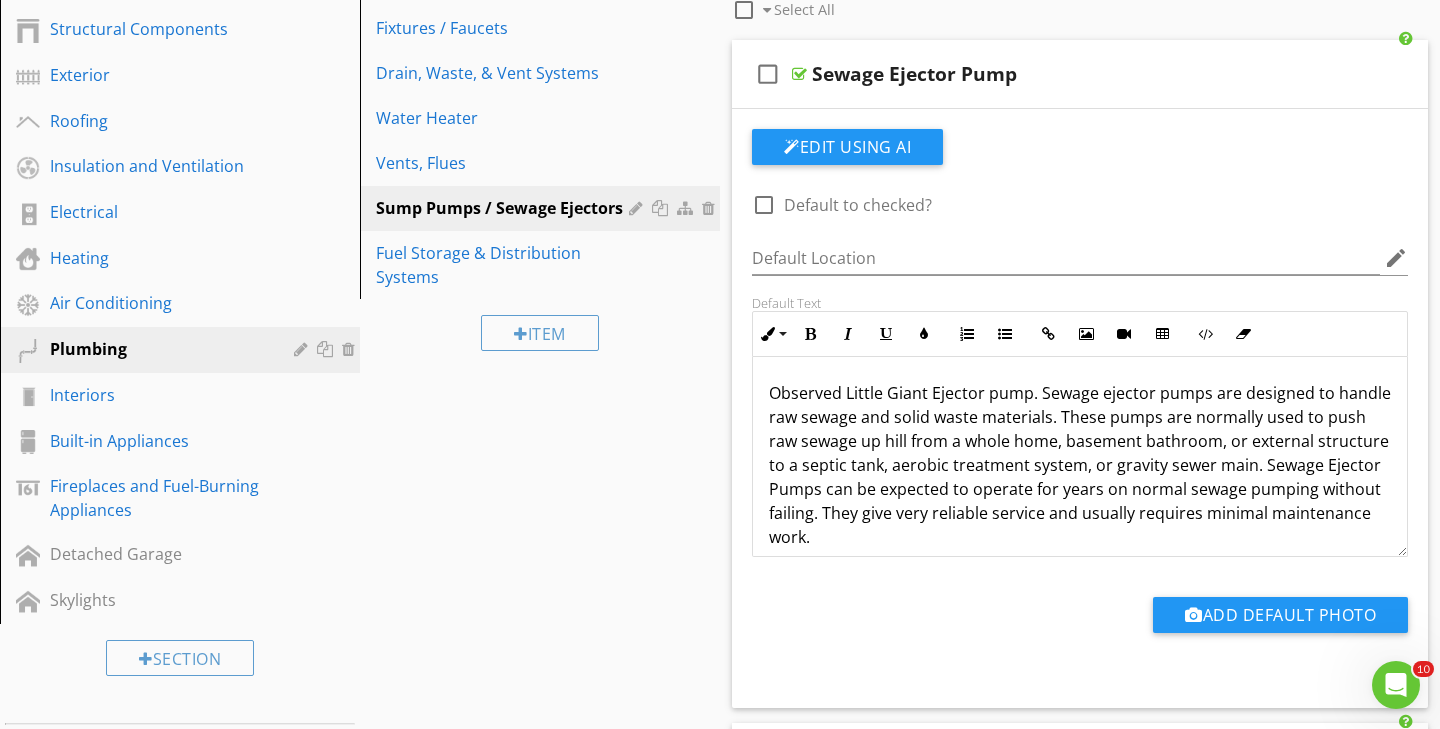 scroll, scrollTop: 0, scrollLeft: 0, axis: both 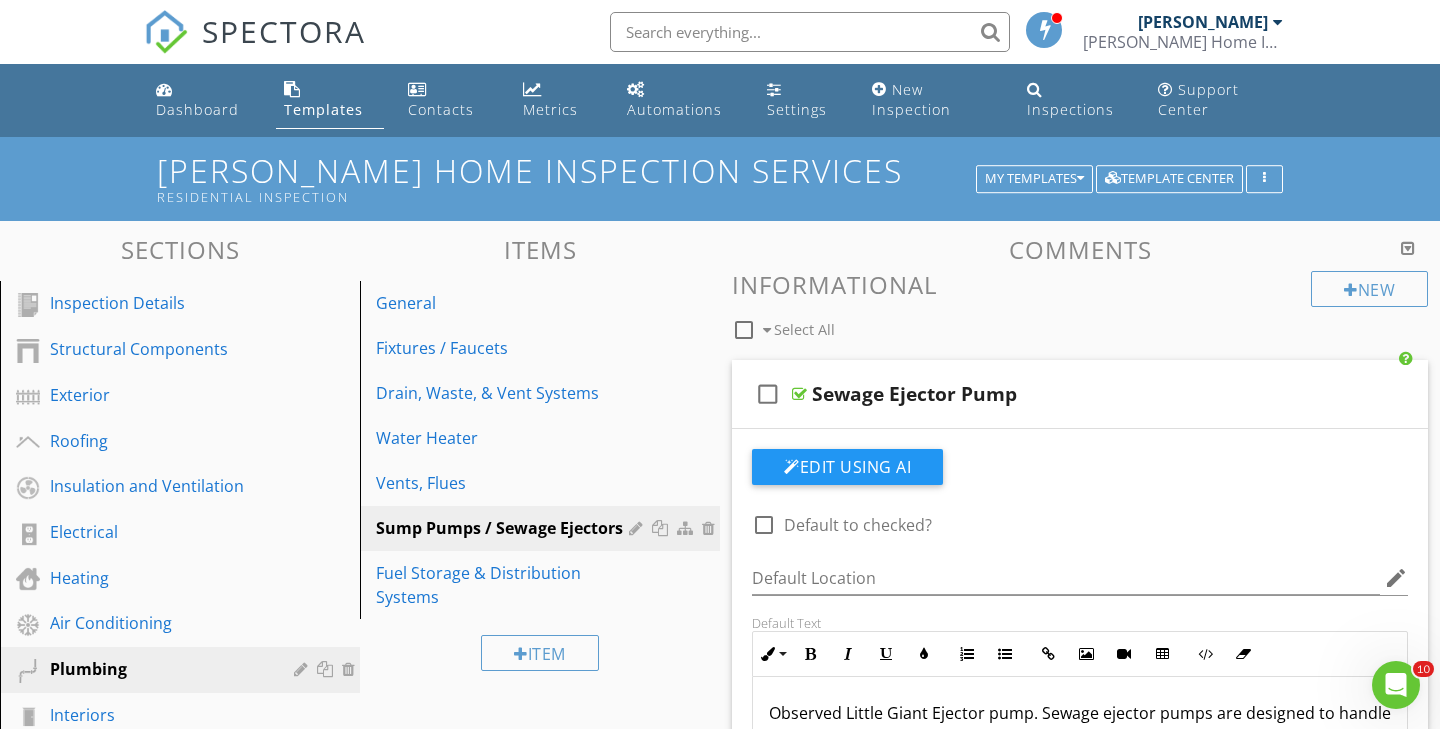 click at bounding box center [1408, 248] 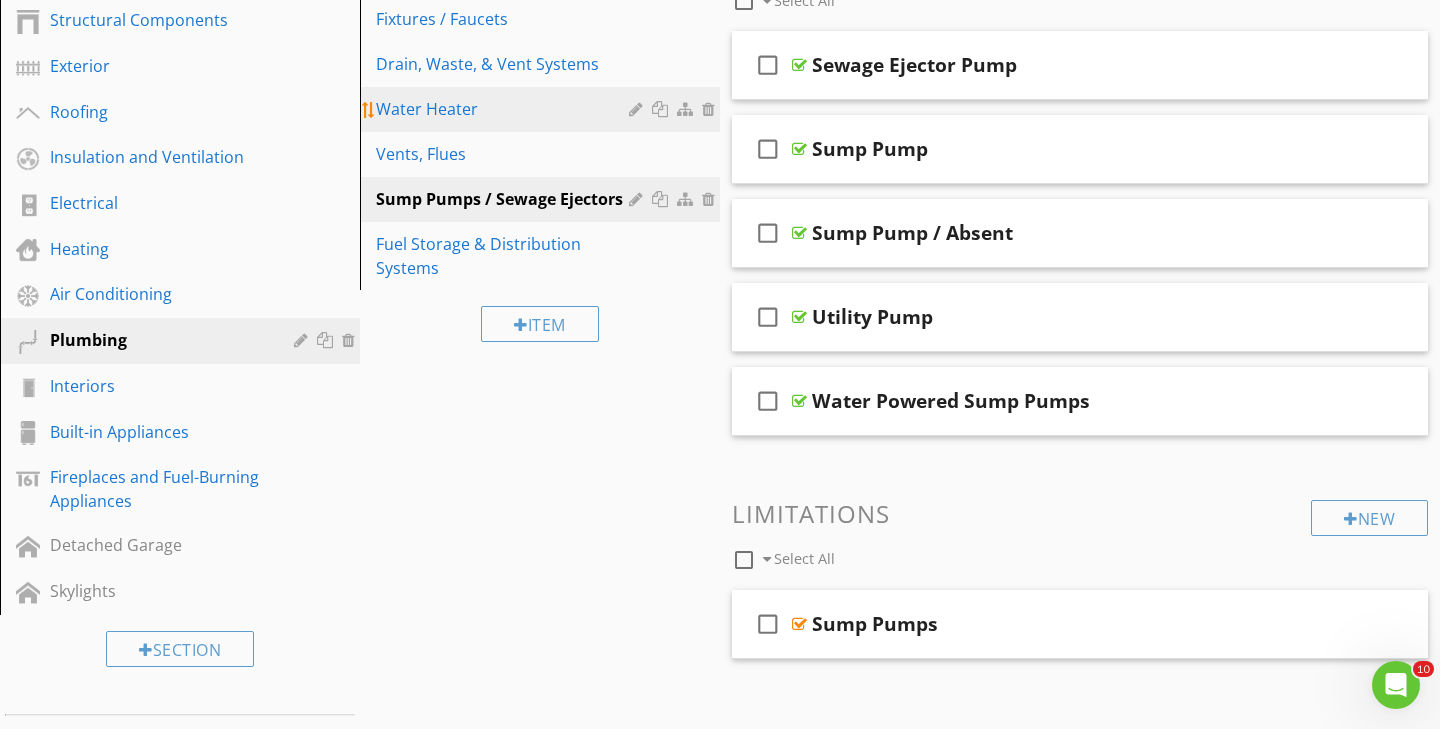 scroll, scrollTop: 451, scrollLeft: 0, axis: vertical 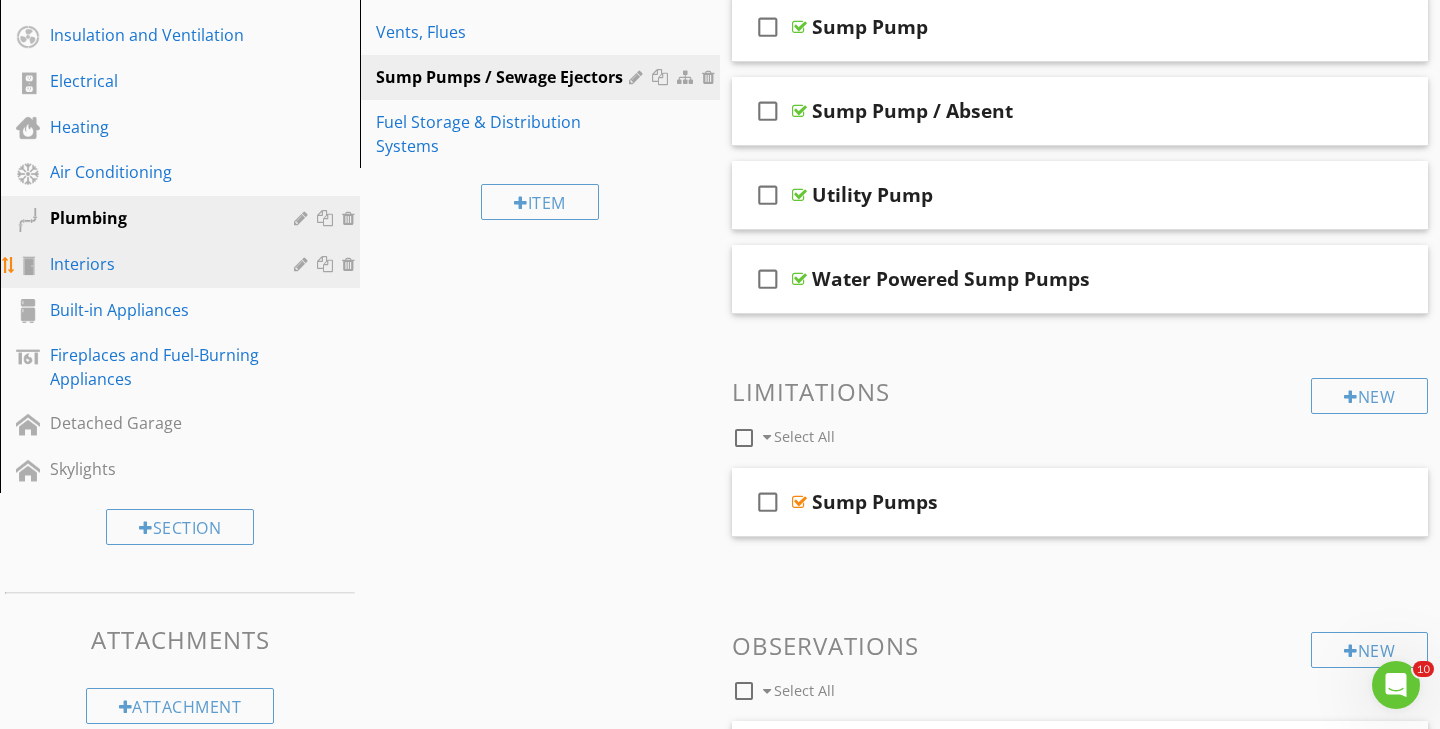 click on "Interiors" at bounding box center (157, 264) 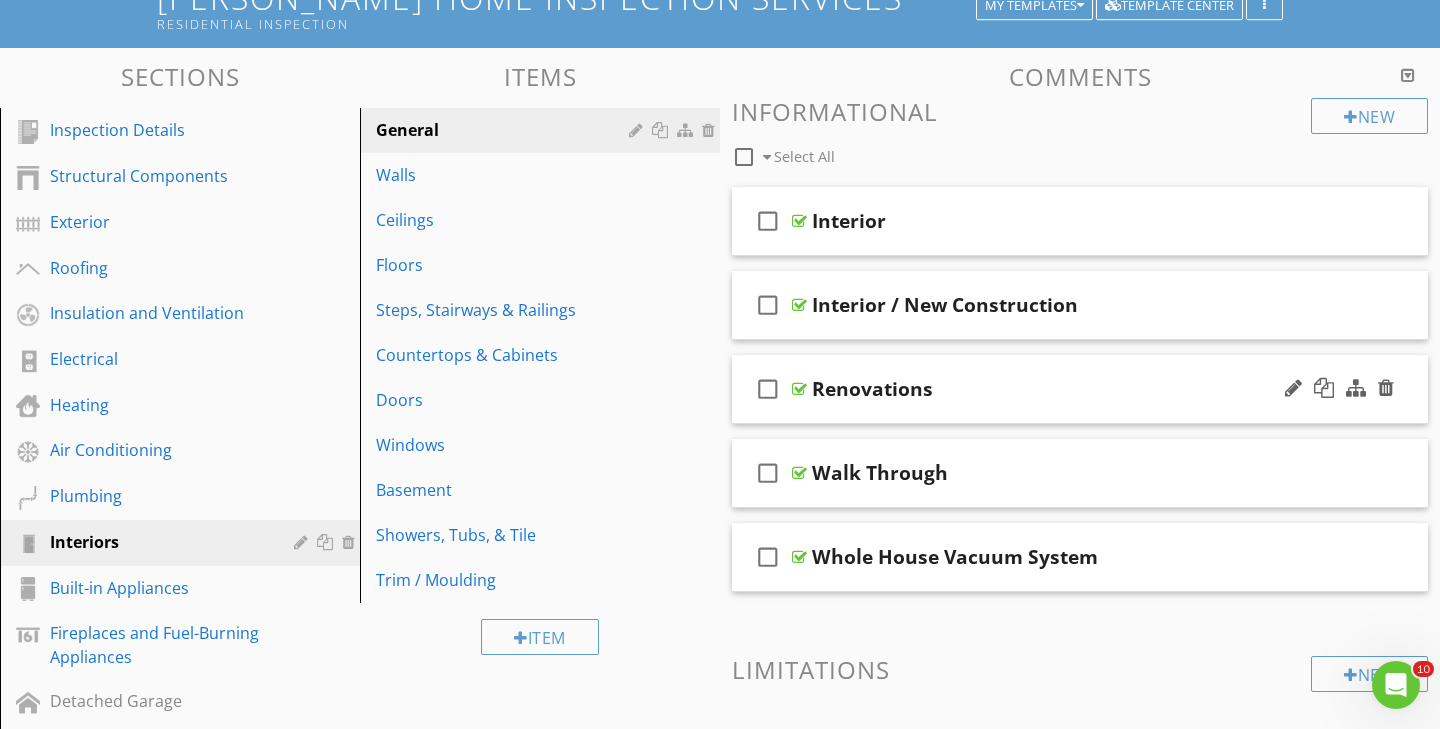 scroll, scrollTop: 177, scrollLeft: 0, axis: vertical 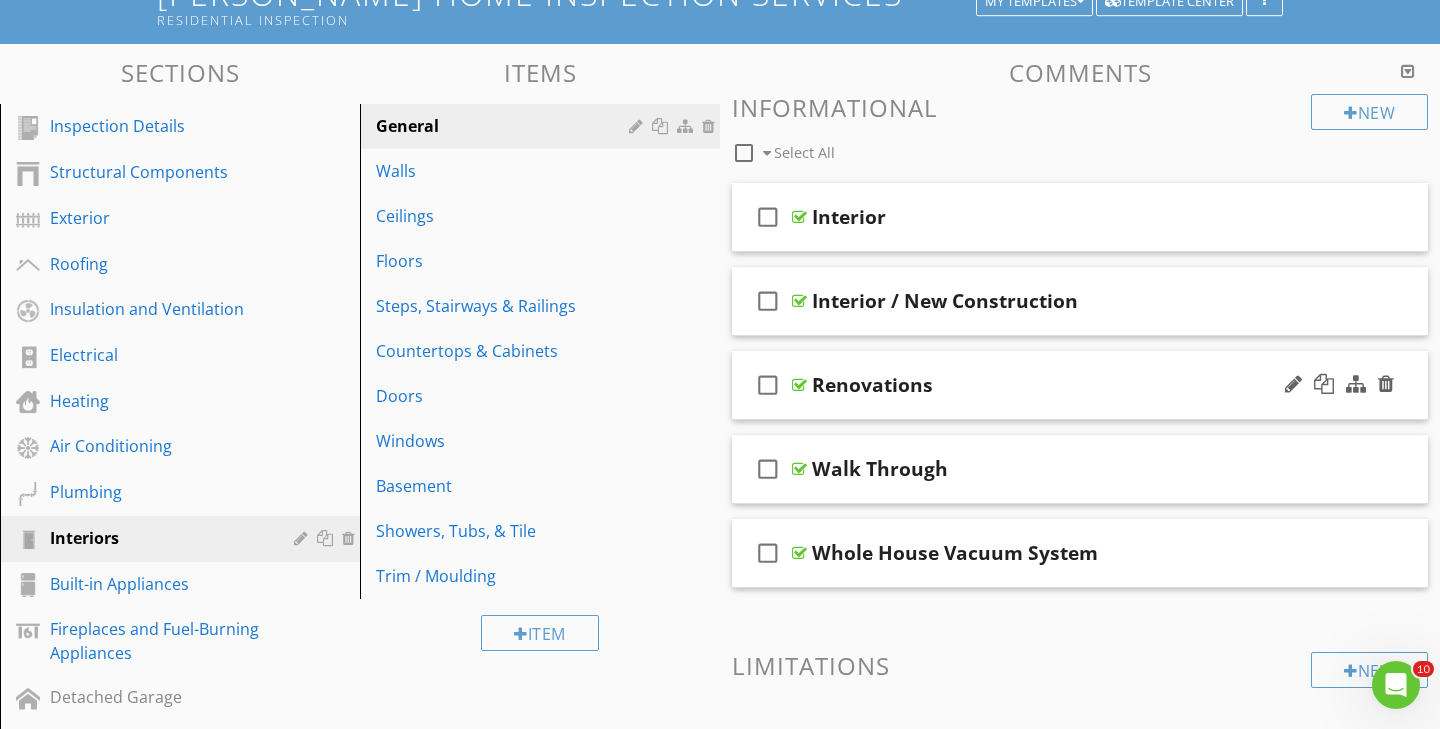 click on "check_box_outline_blank
Renovations" at bounding box center (1080, 385) 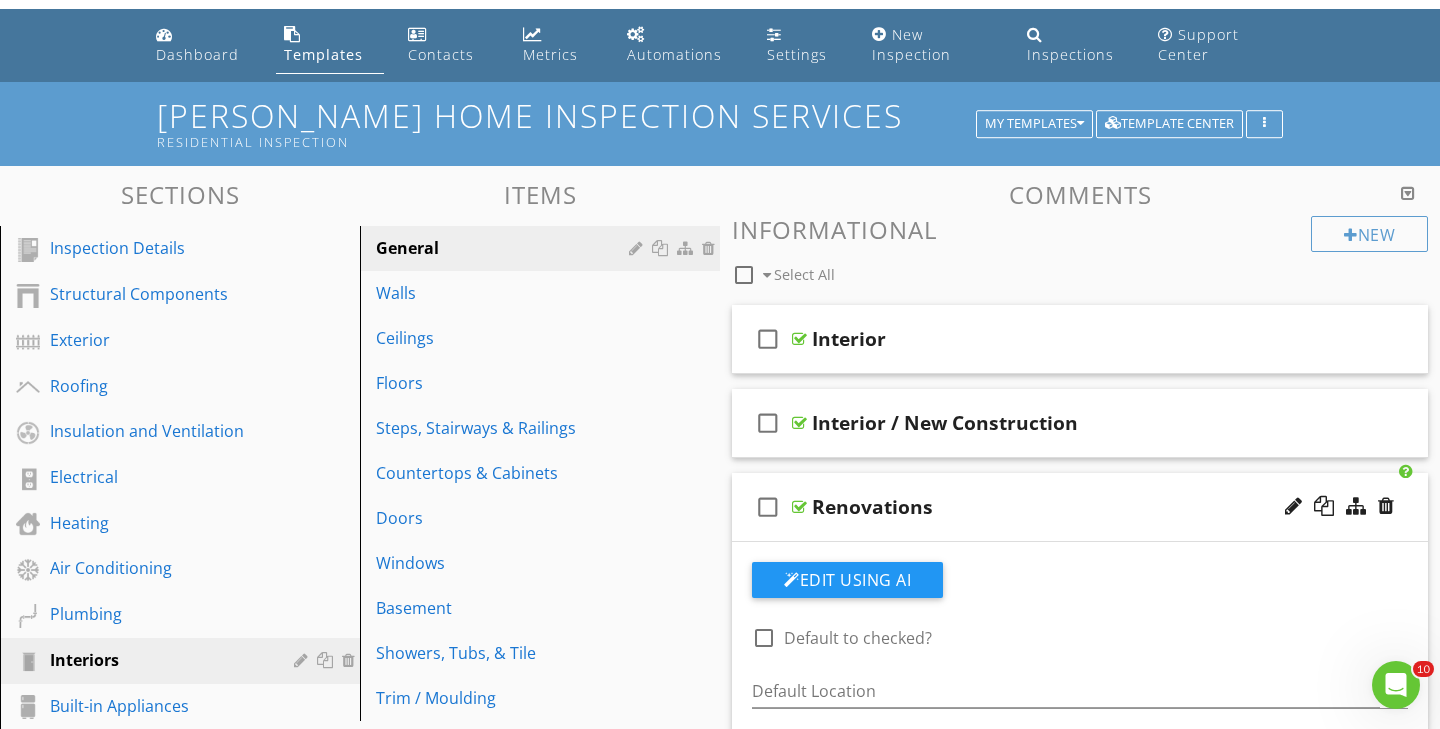 scroll, scrollTop: 0, scrollLeft: 0, axis: both 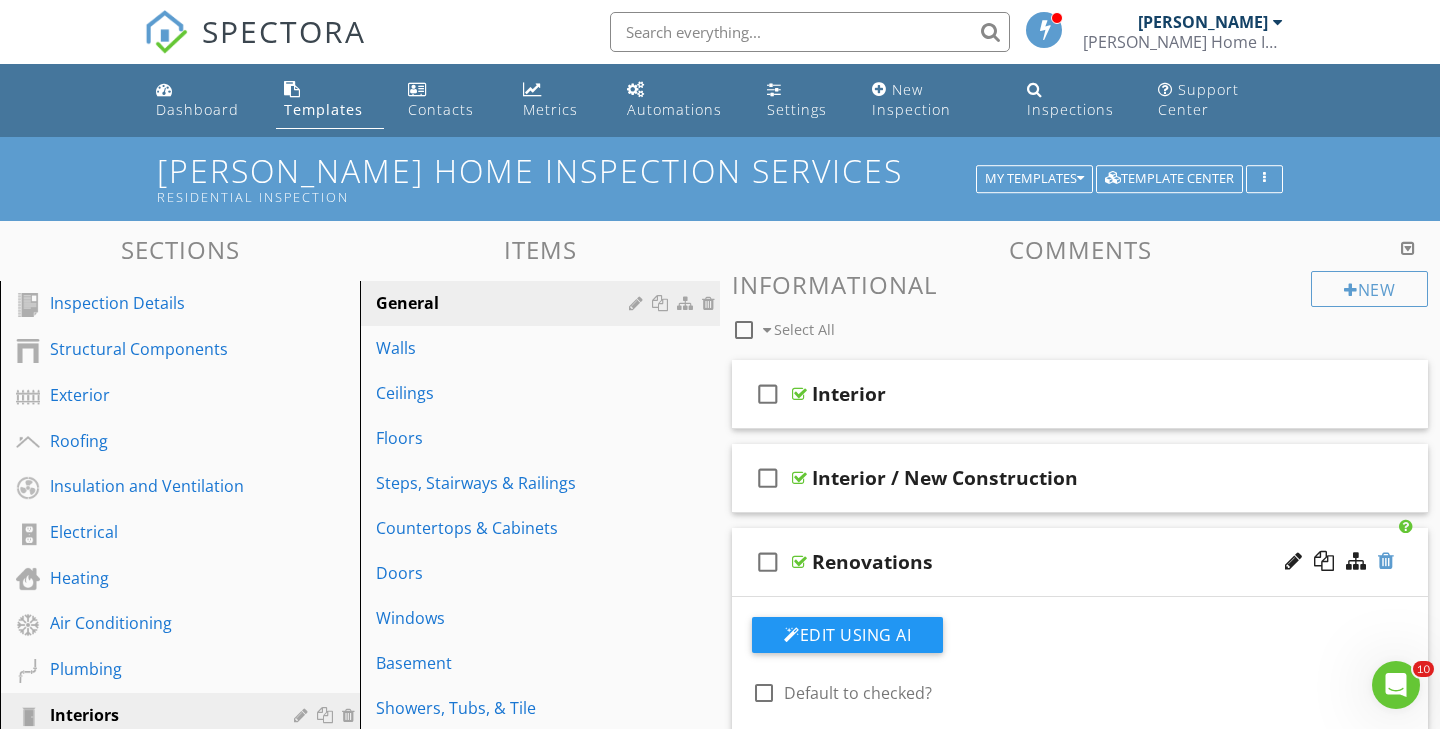 click at bounding box center (1386, 561) 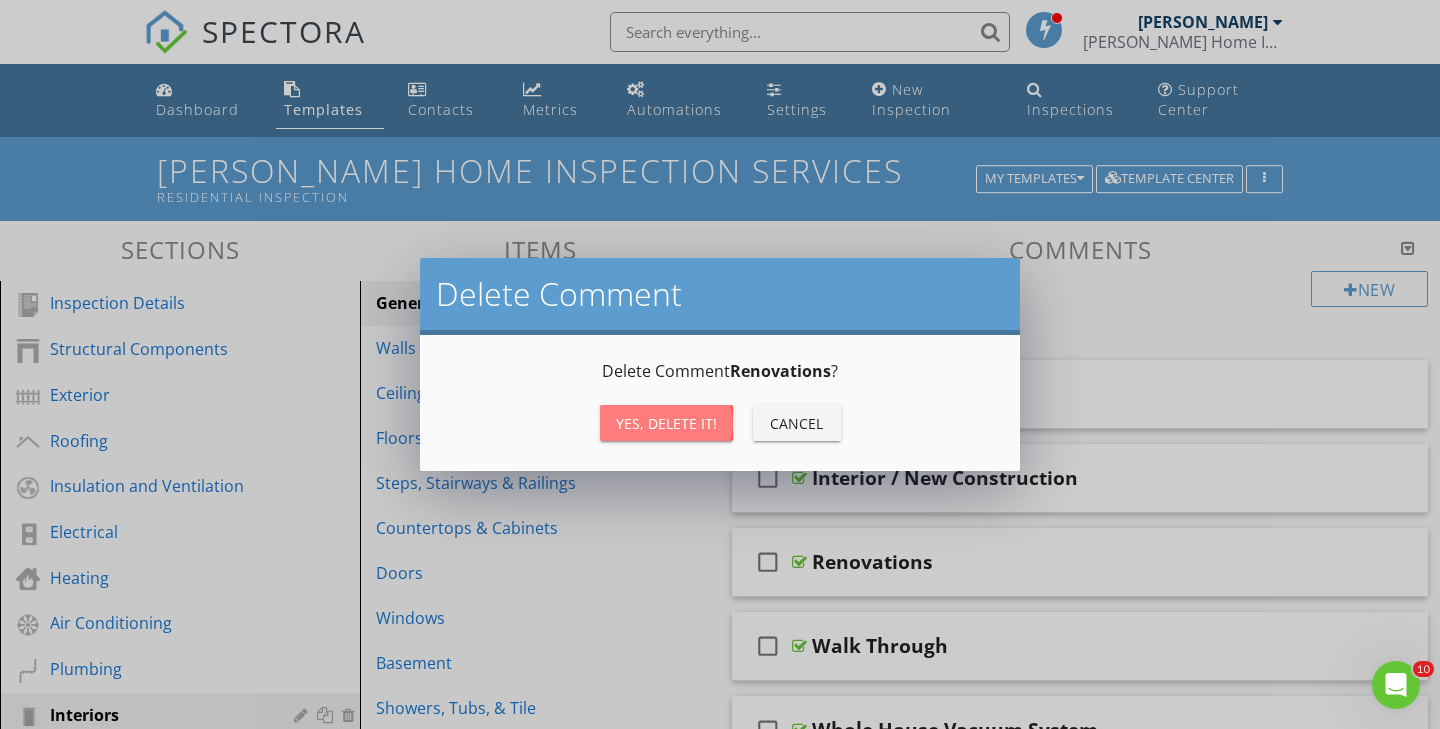 click on "Yes, Delete it!" at bounding box center [666, 423] 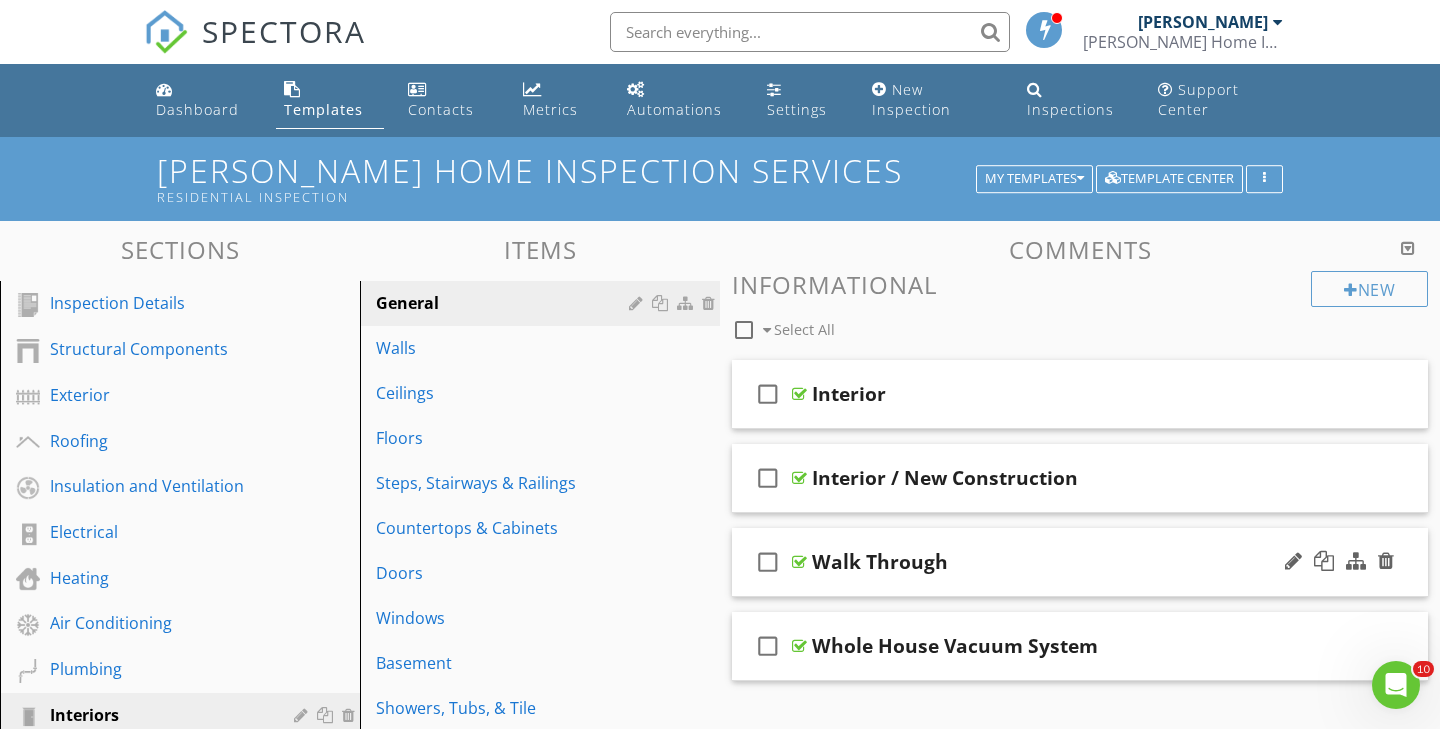 click at bounding box center (799, 562) 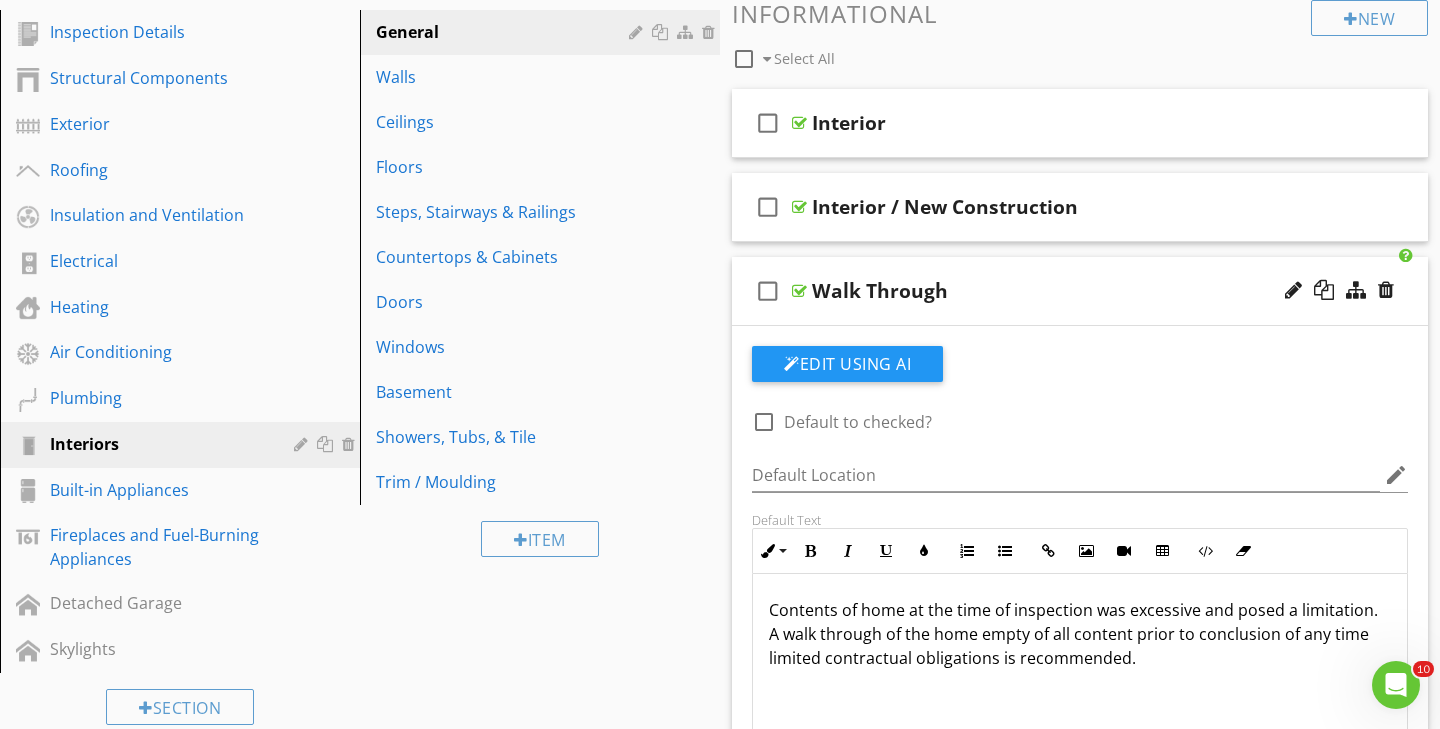 scroll, scrollTop: 277, scrollLeft: 0, axis: vertical 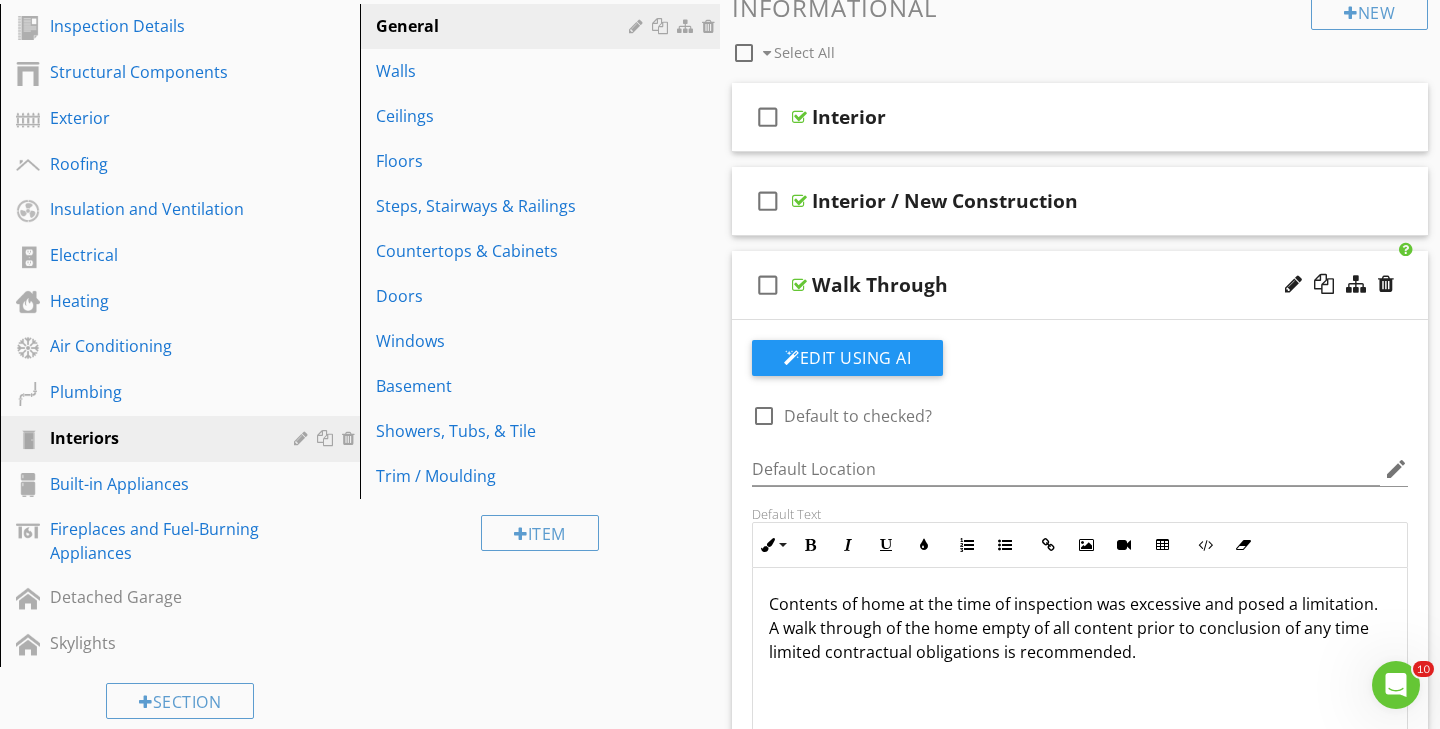 click at bounding box center [799, 285] 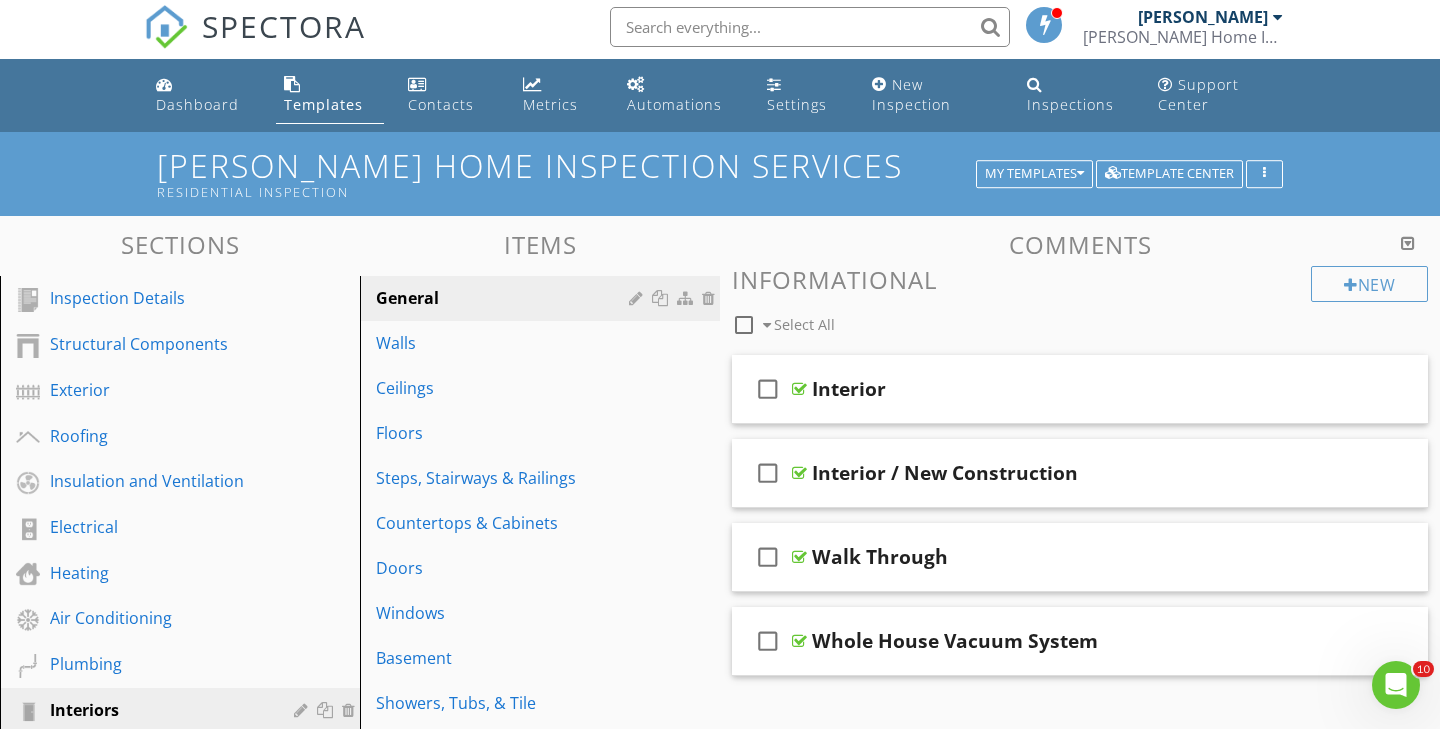 scroll, scrollTop: 0, scrollLeft: 0, axis: both 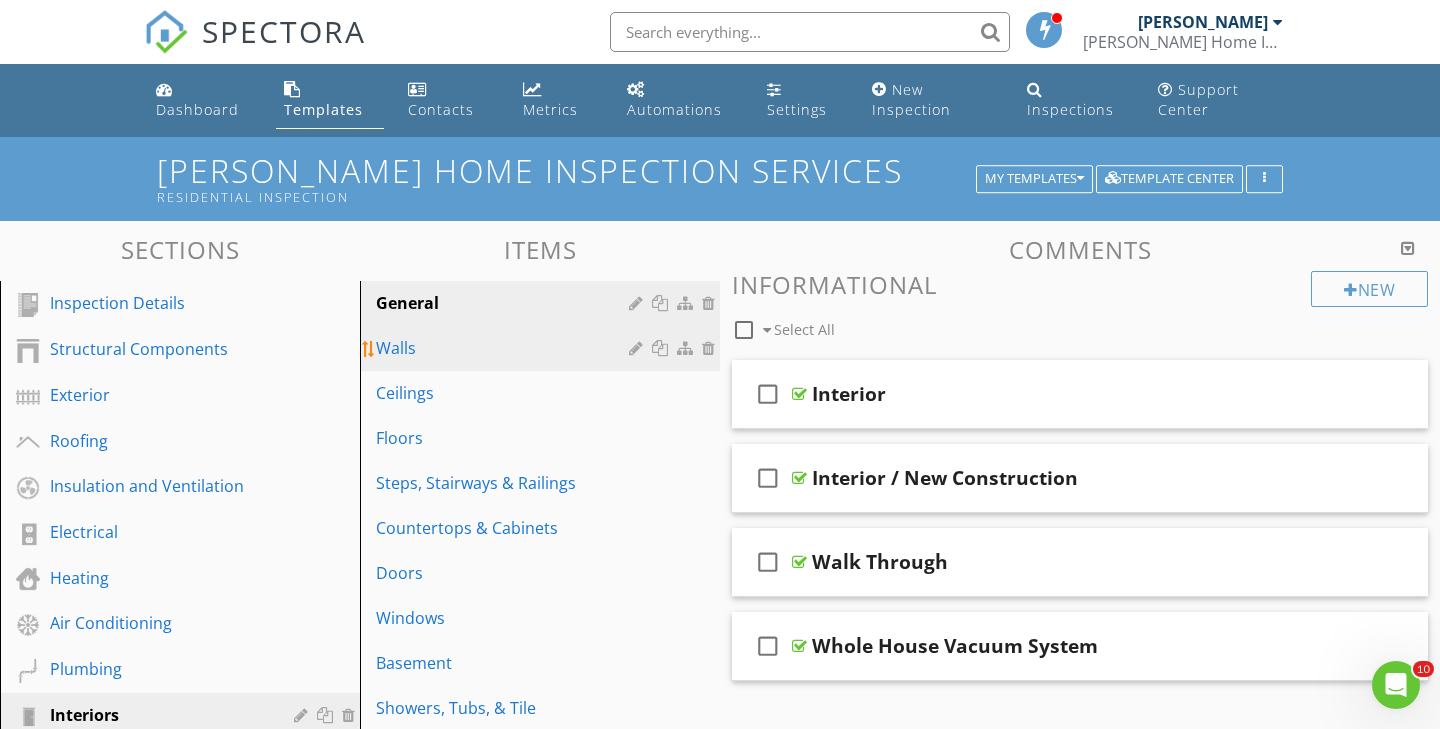 click on "Walls" at bounding box center (505, 348) 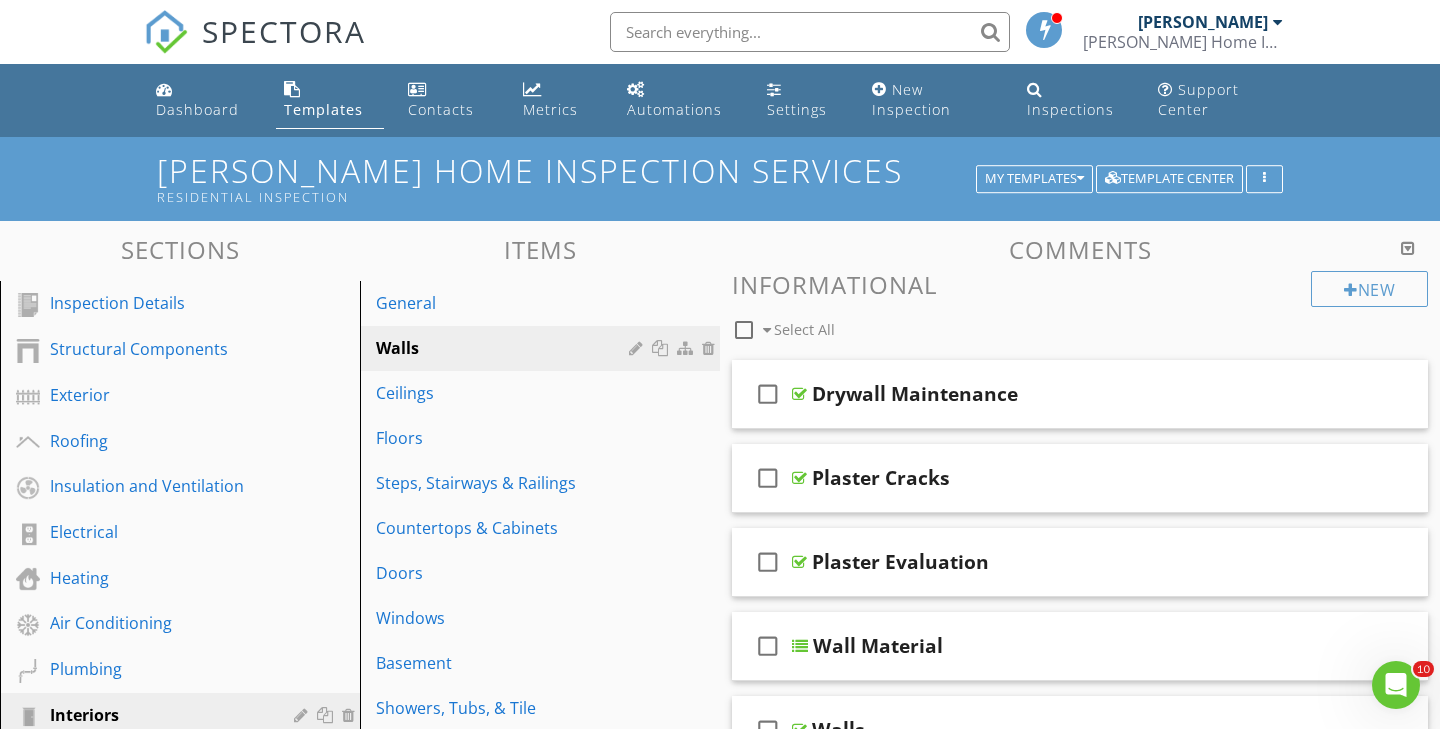 click at bounding box center [1408, 248] 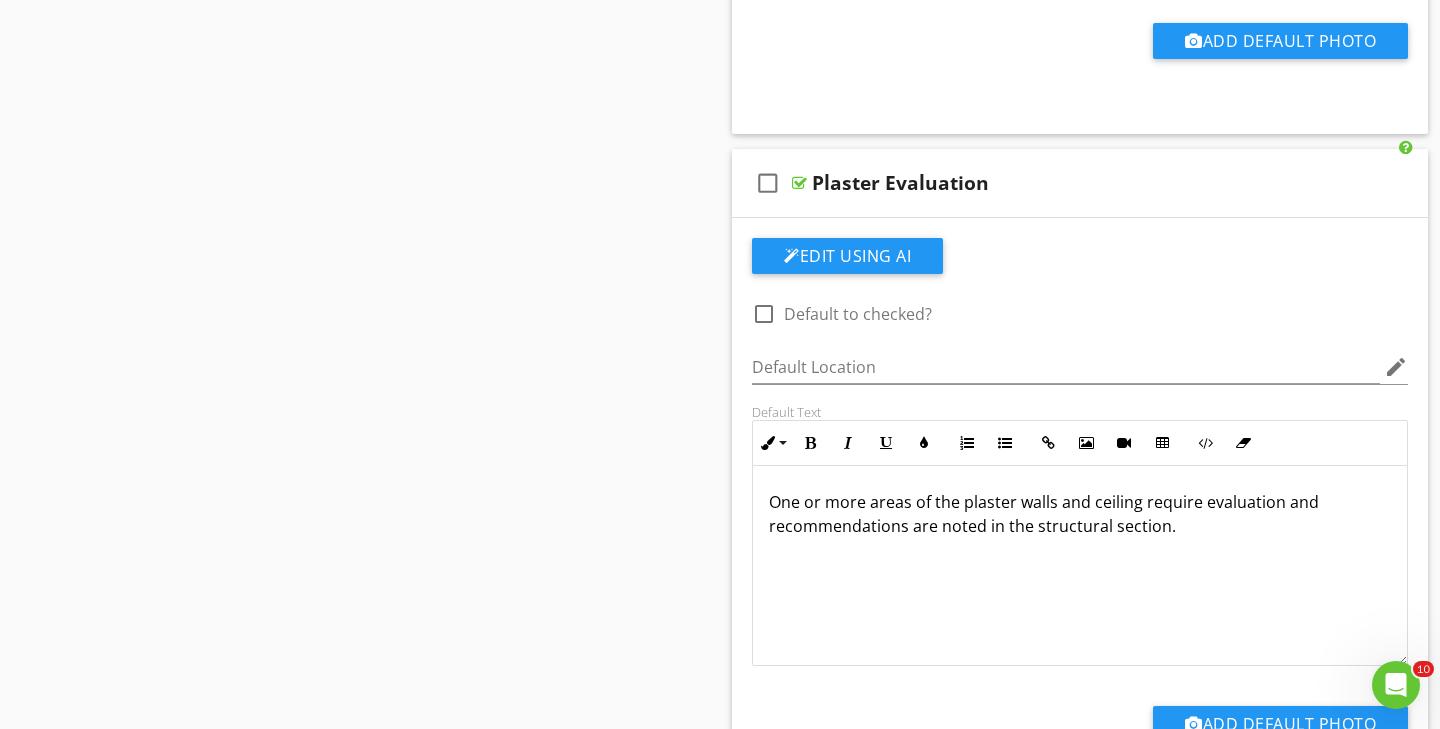 scroll, scrollTop: 1580, scrollLeft: 0, axis: vertical 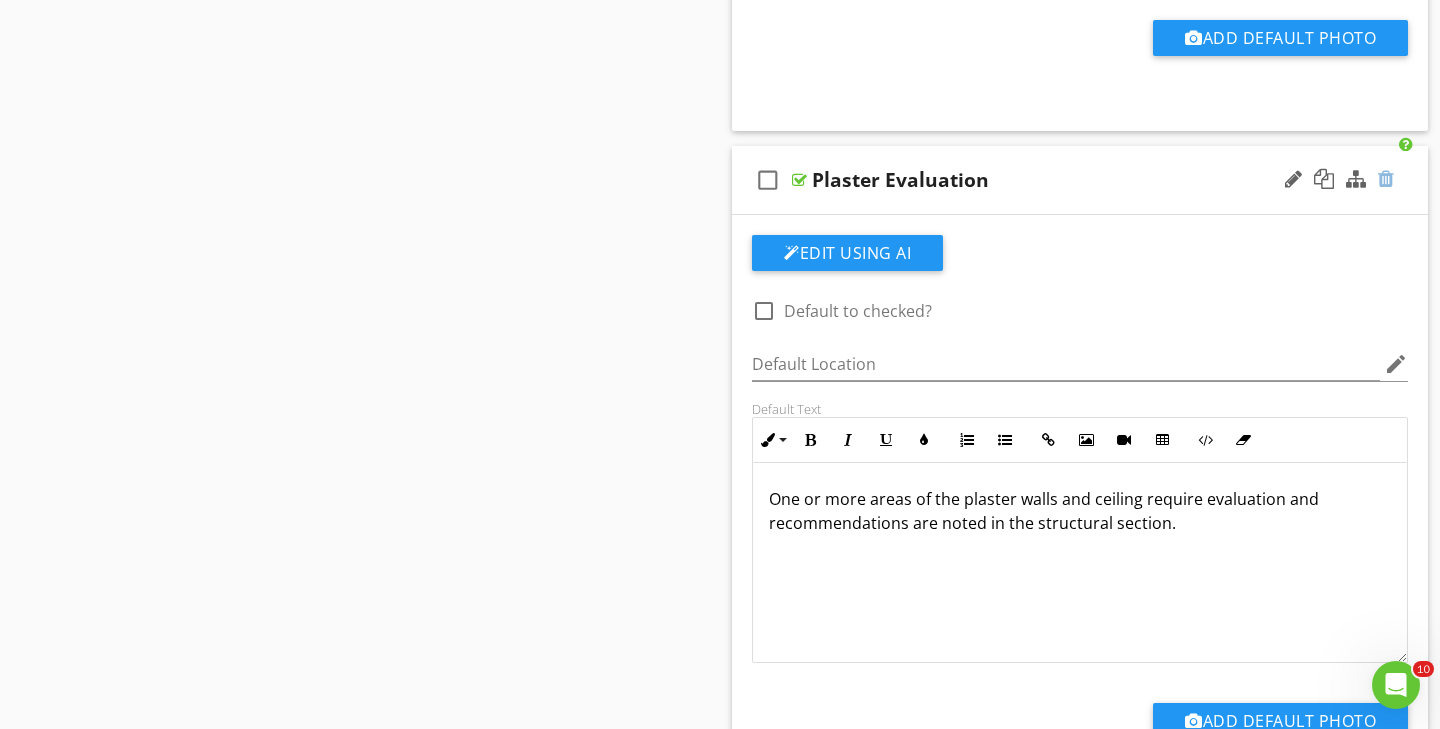 click at bounding box center (1386, 179) 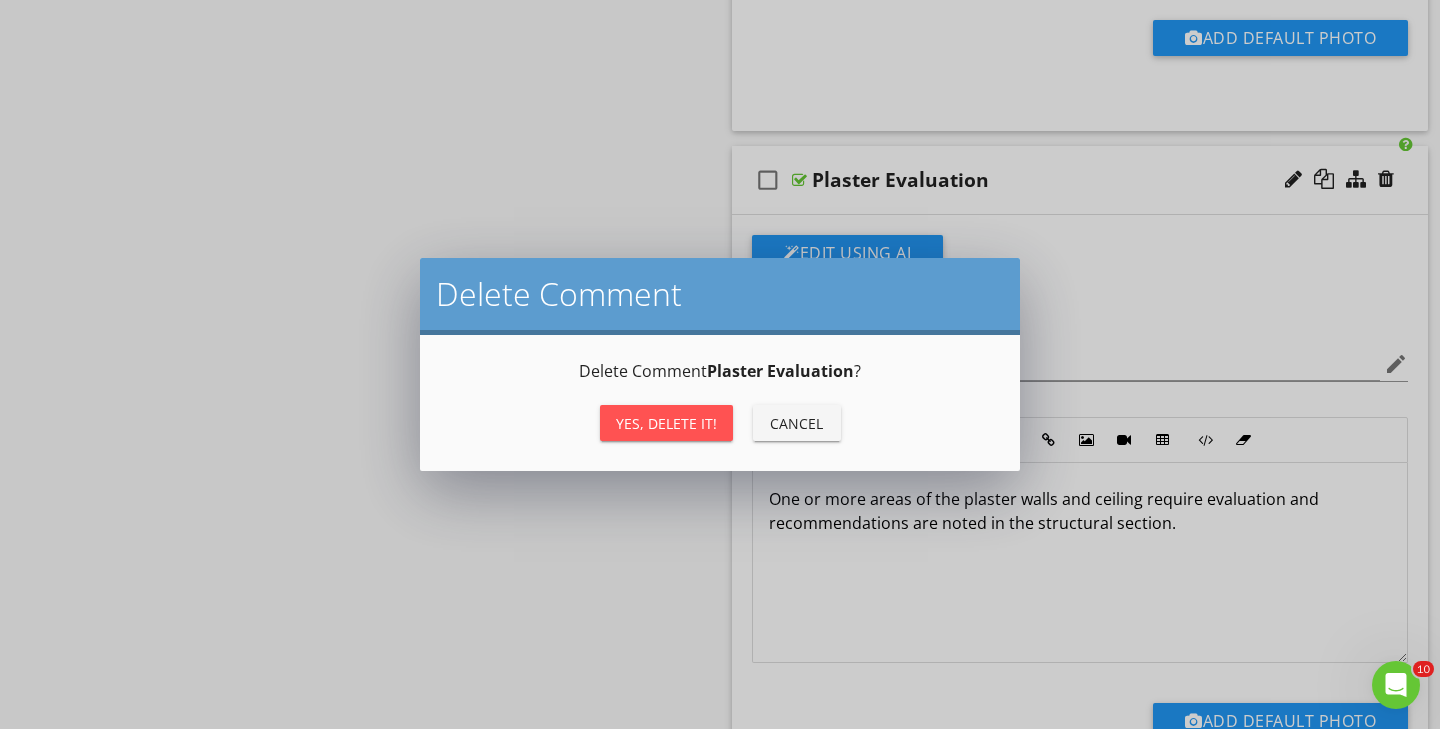 click on "Yes, Delete it!" at bounding box center [666, 423] 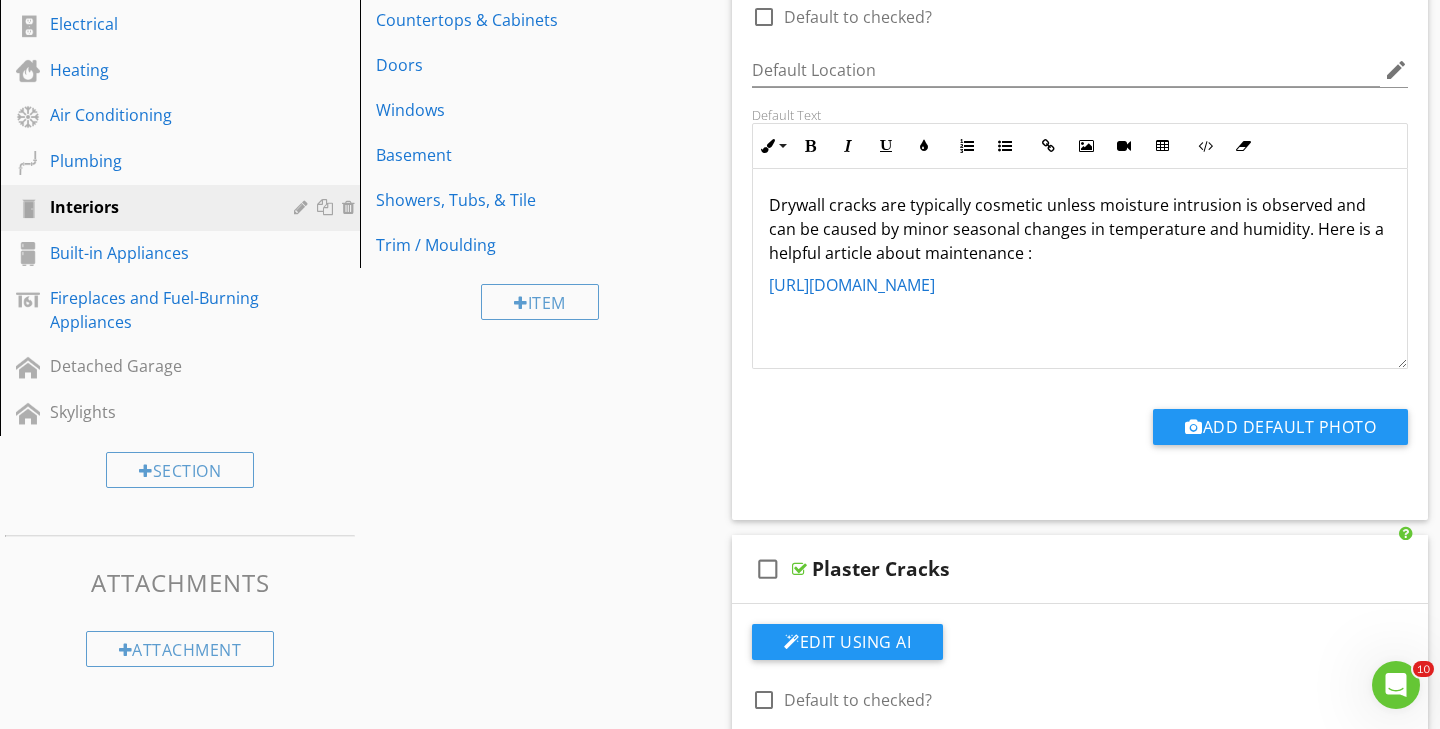 scroll, scrollTop: 0, scrollLeft: 0, axis: both 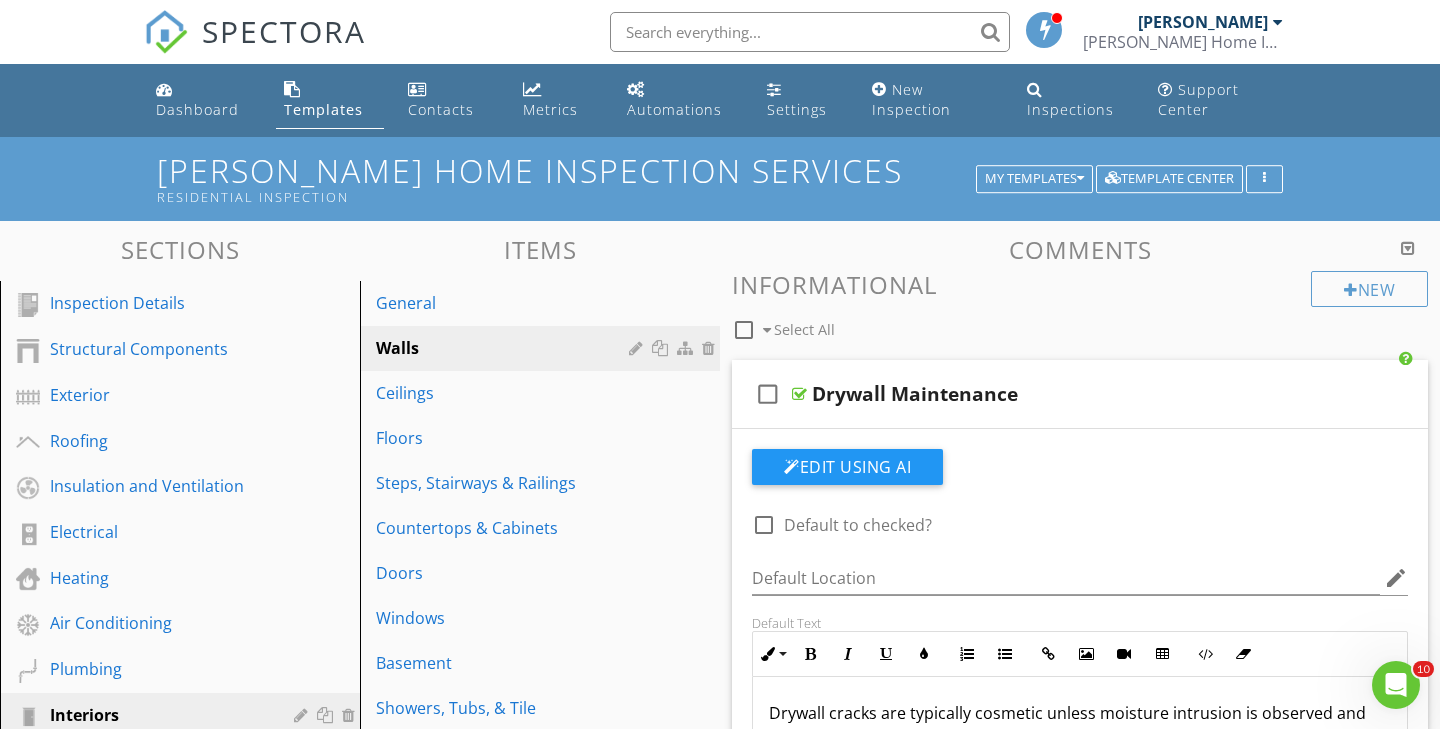 click at bounding box center [1408, 248] 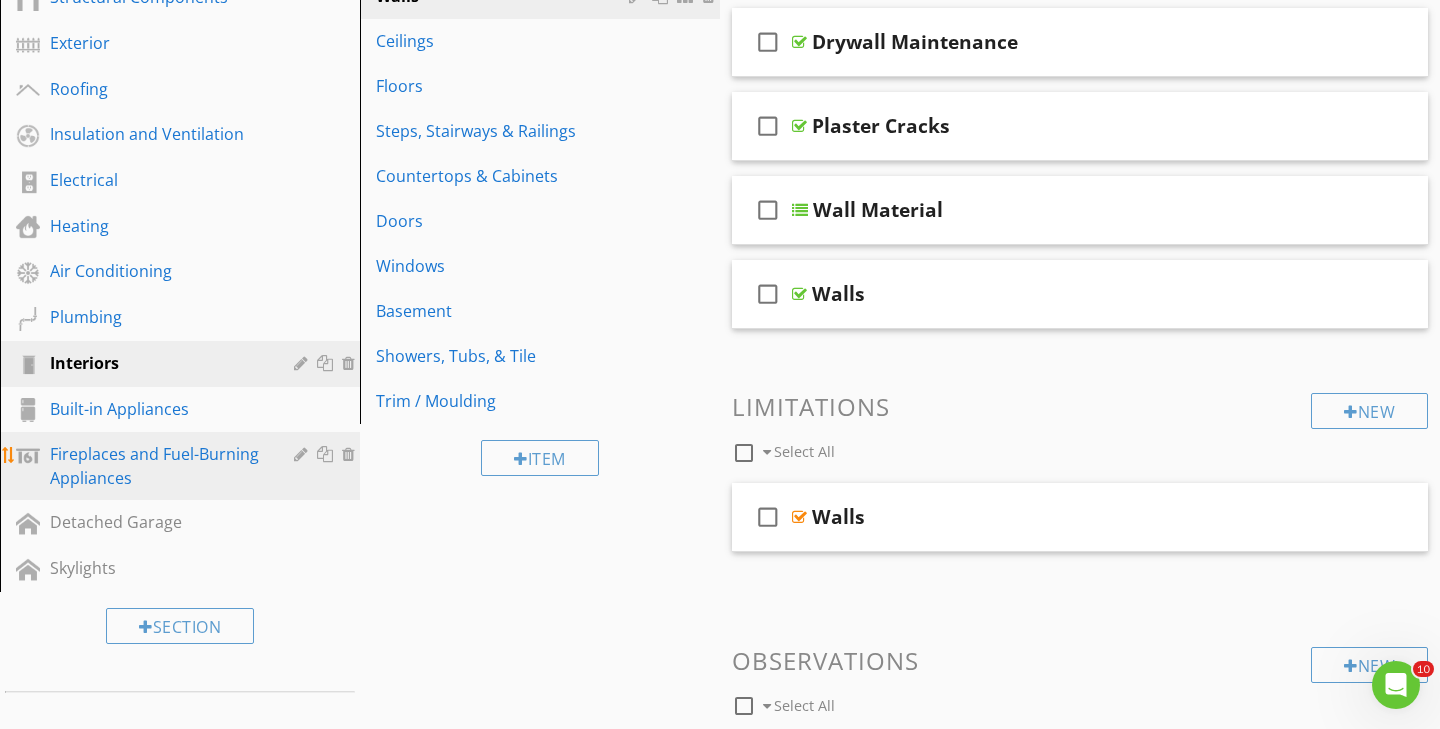 scroll, scrollTop: 374, scrollLeft: 0, axis: vertical 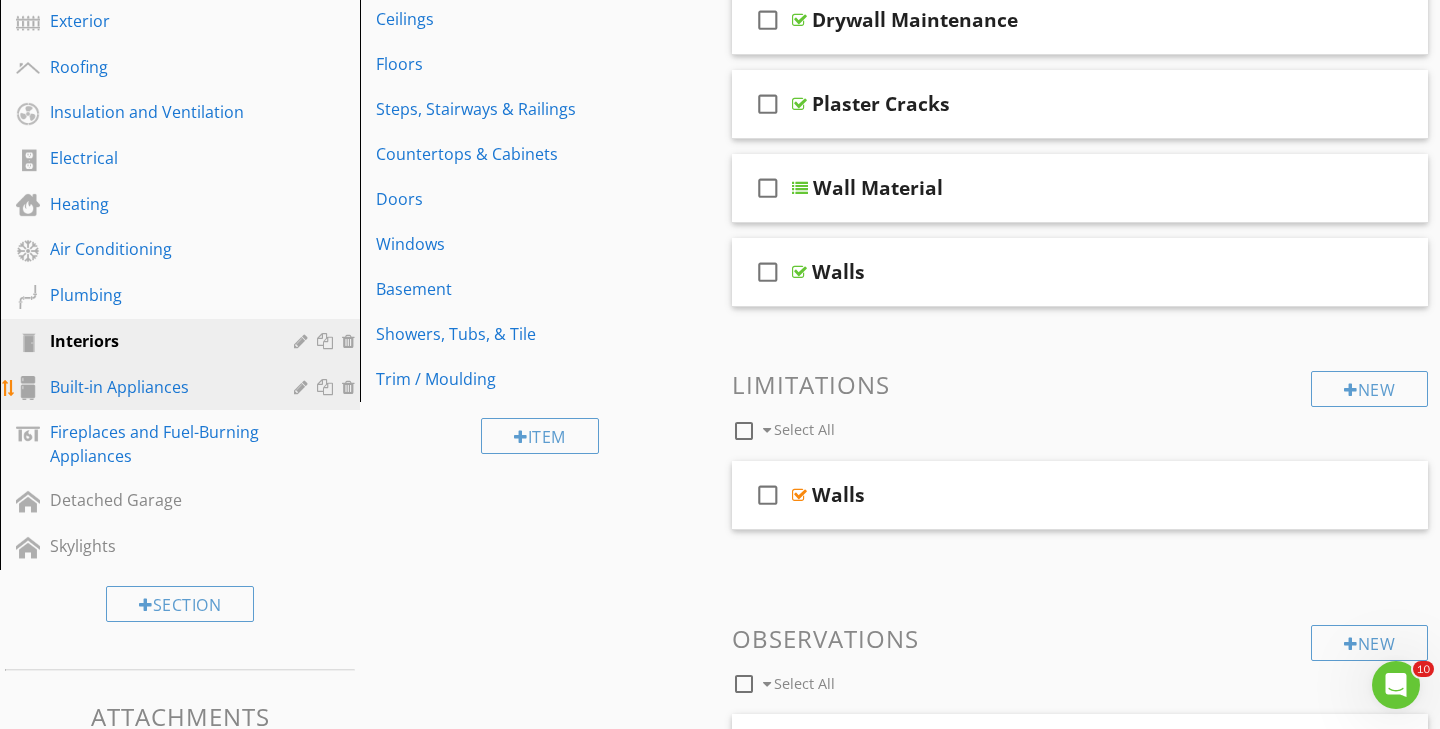 click on "Built-in Appliances" at bounding box center (157, 387) 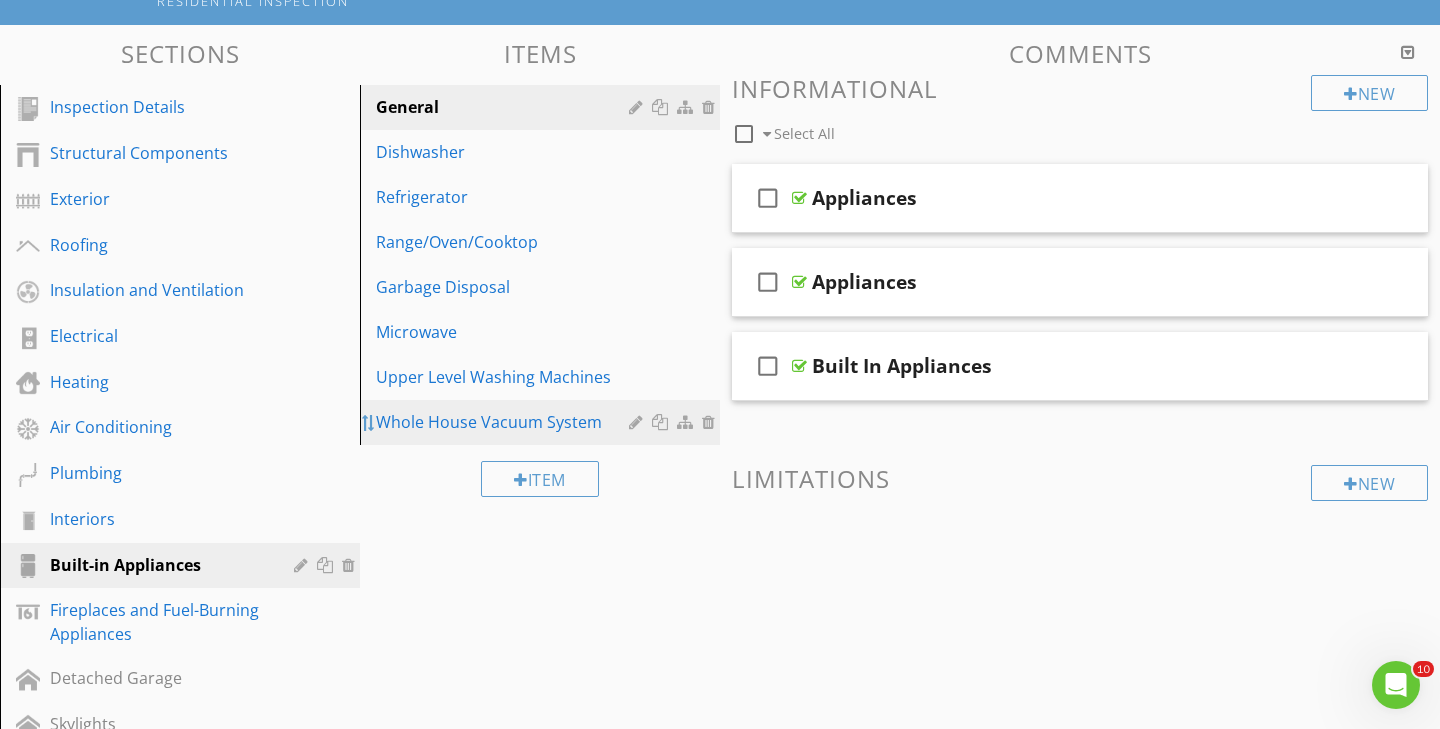 scroll, scrollTop: 191, scrollLeft: 0, axis: vertical 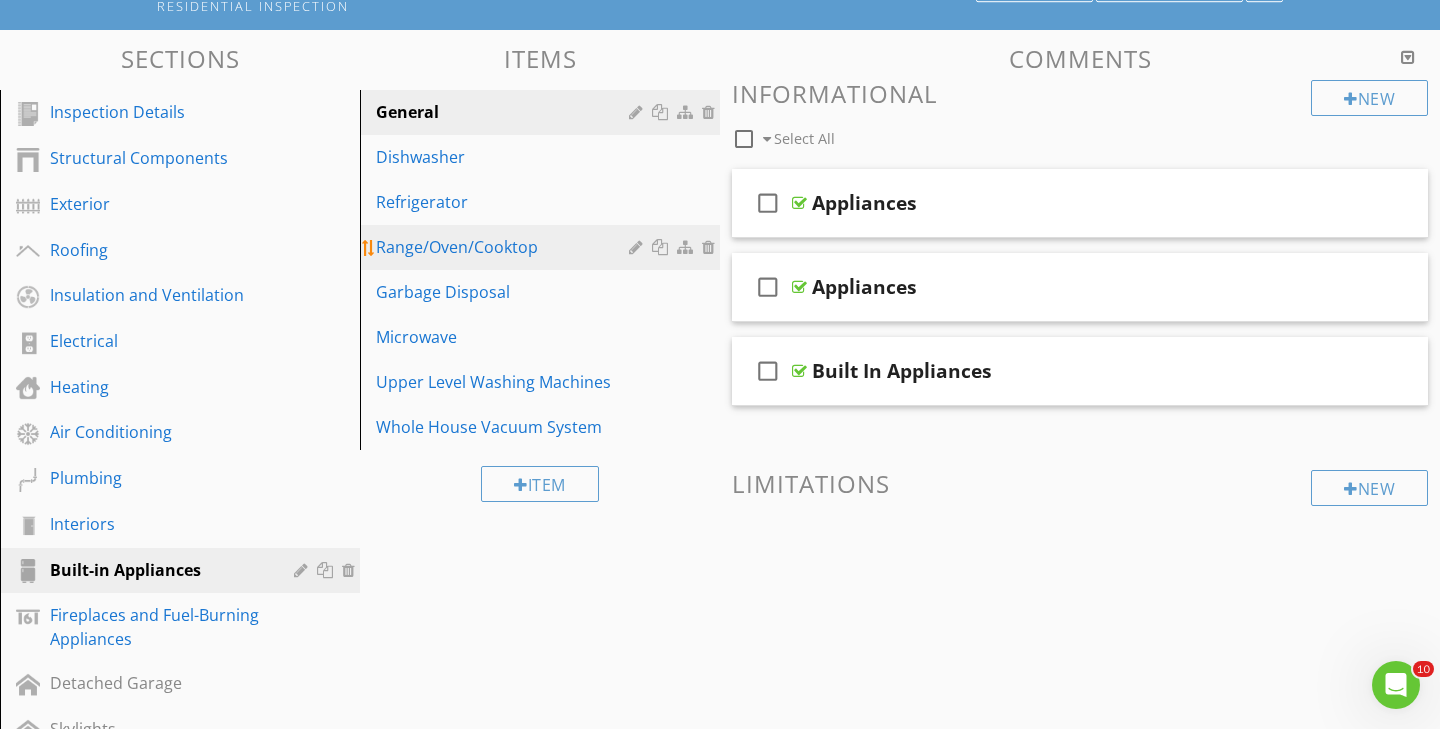 click on "Range/Oven/Cooktop" at bounding box center (505, 247) 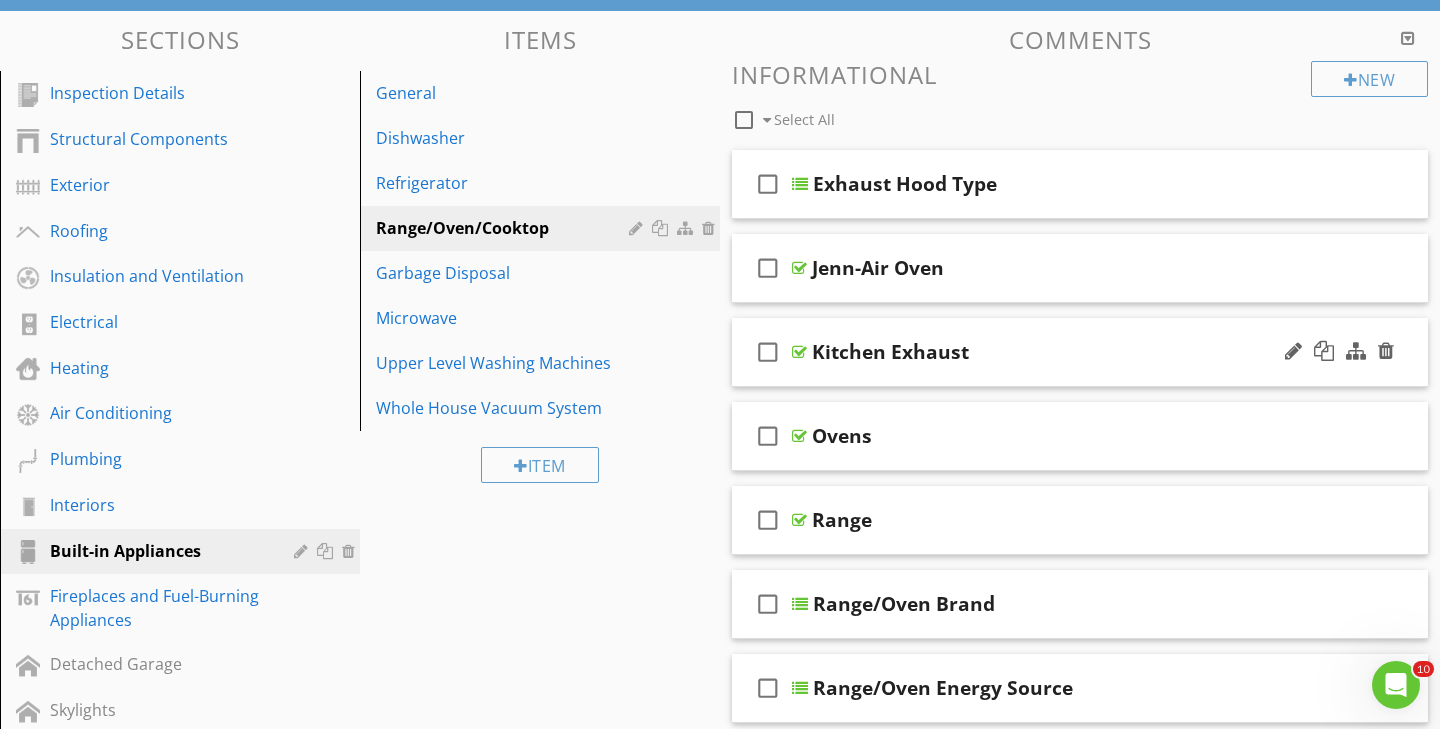 scroll, scrollTop: 207, scrollLeft: 0, axis: vertical 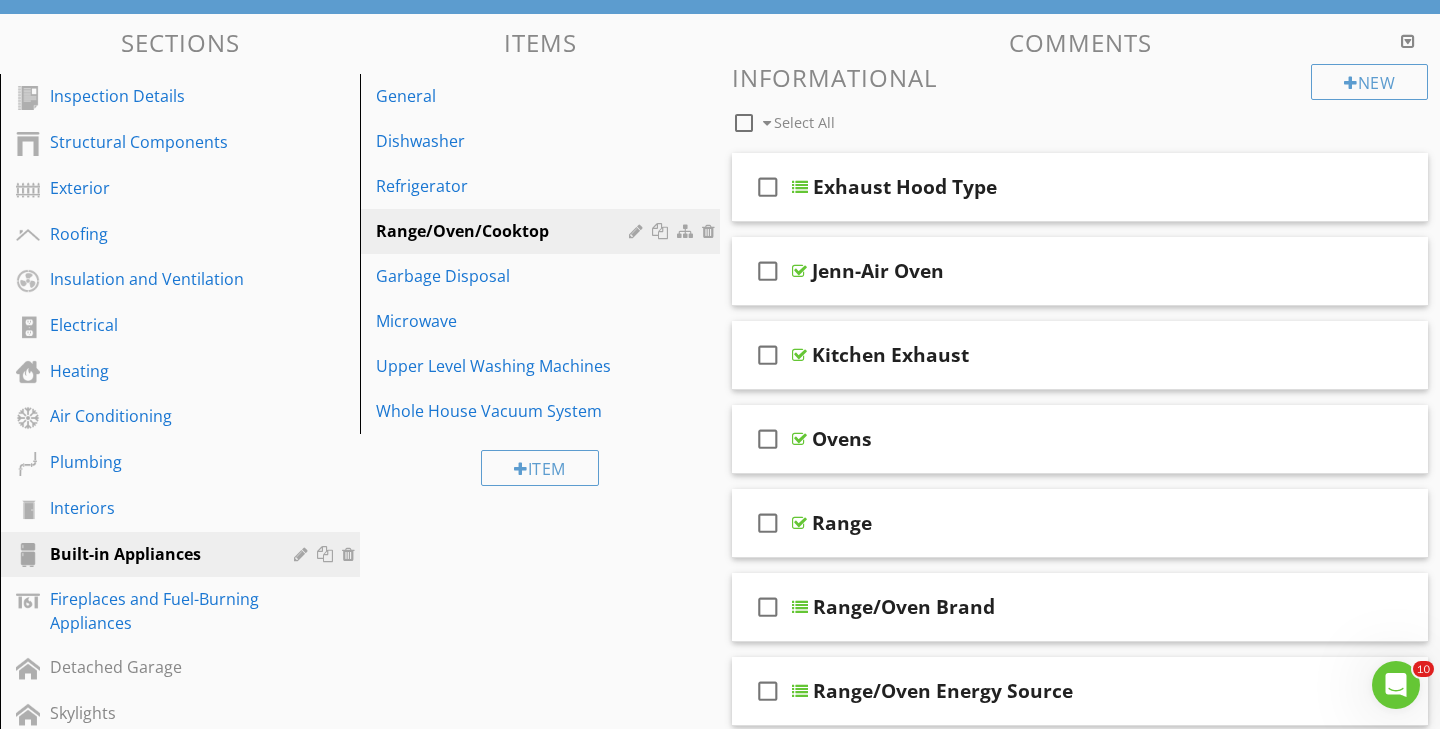 click at bounding box center [1408, 41] 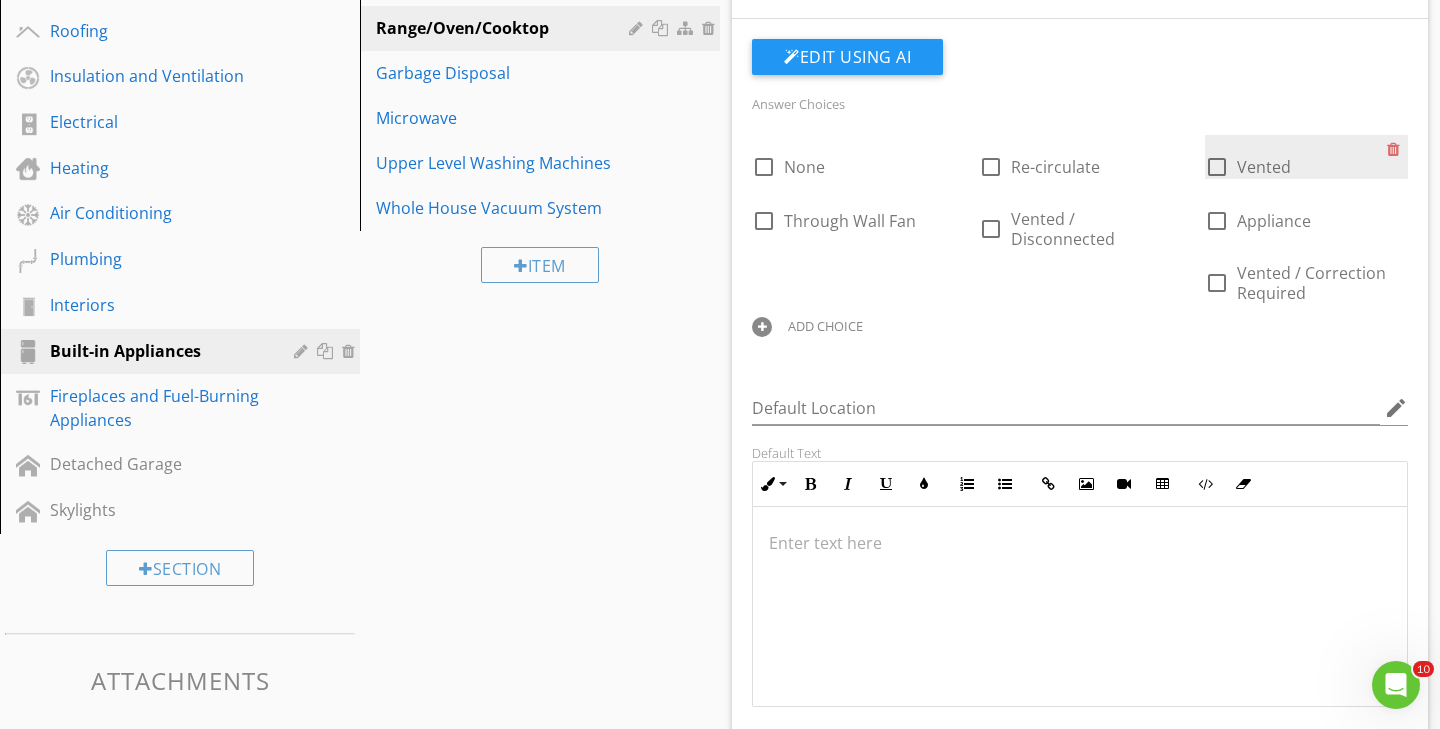 scroll, scrollTop: 404, scrollLeft: 0, axis: vertical 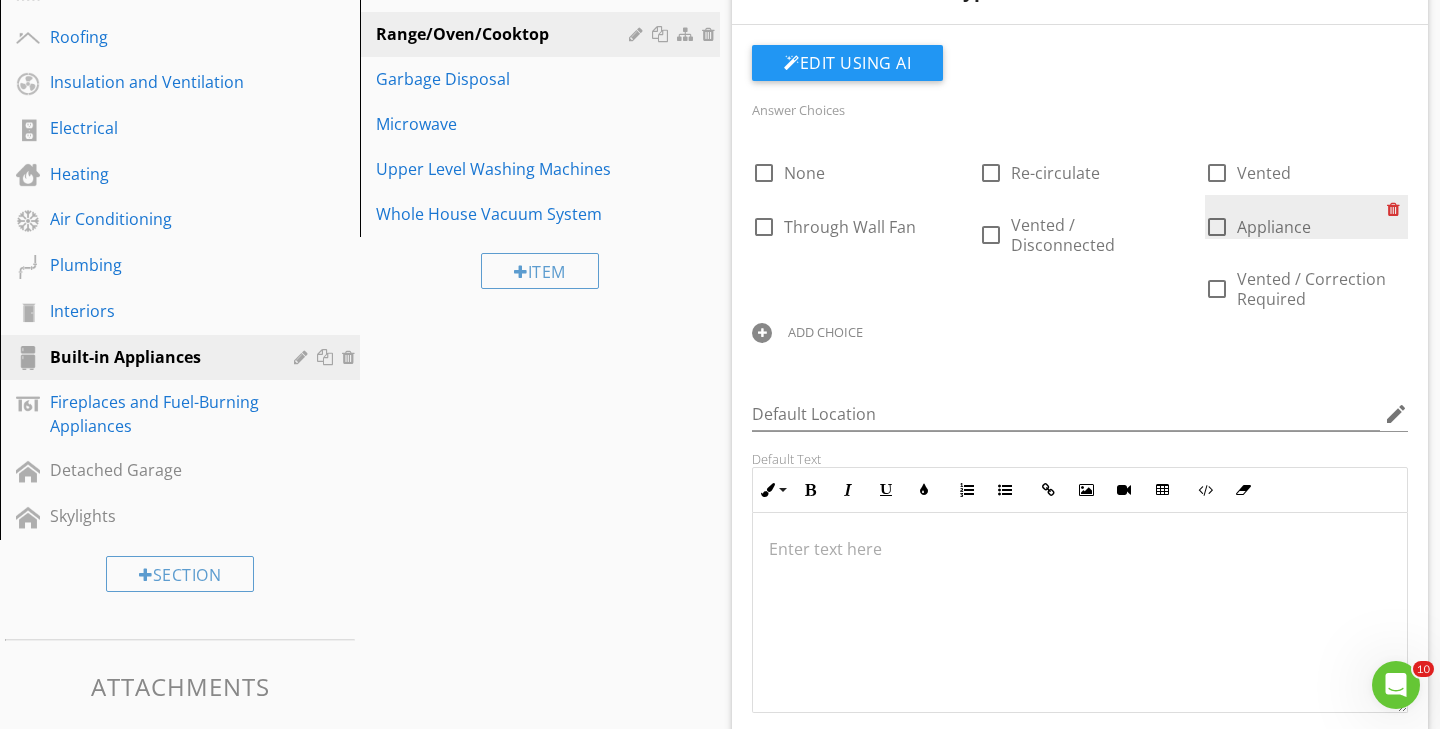 click at bounding box center (1397, 209) 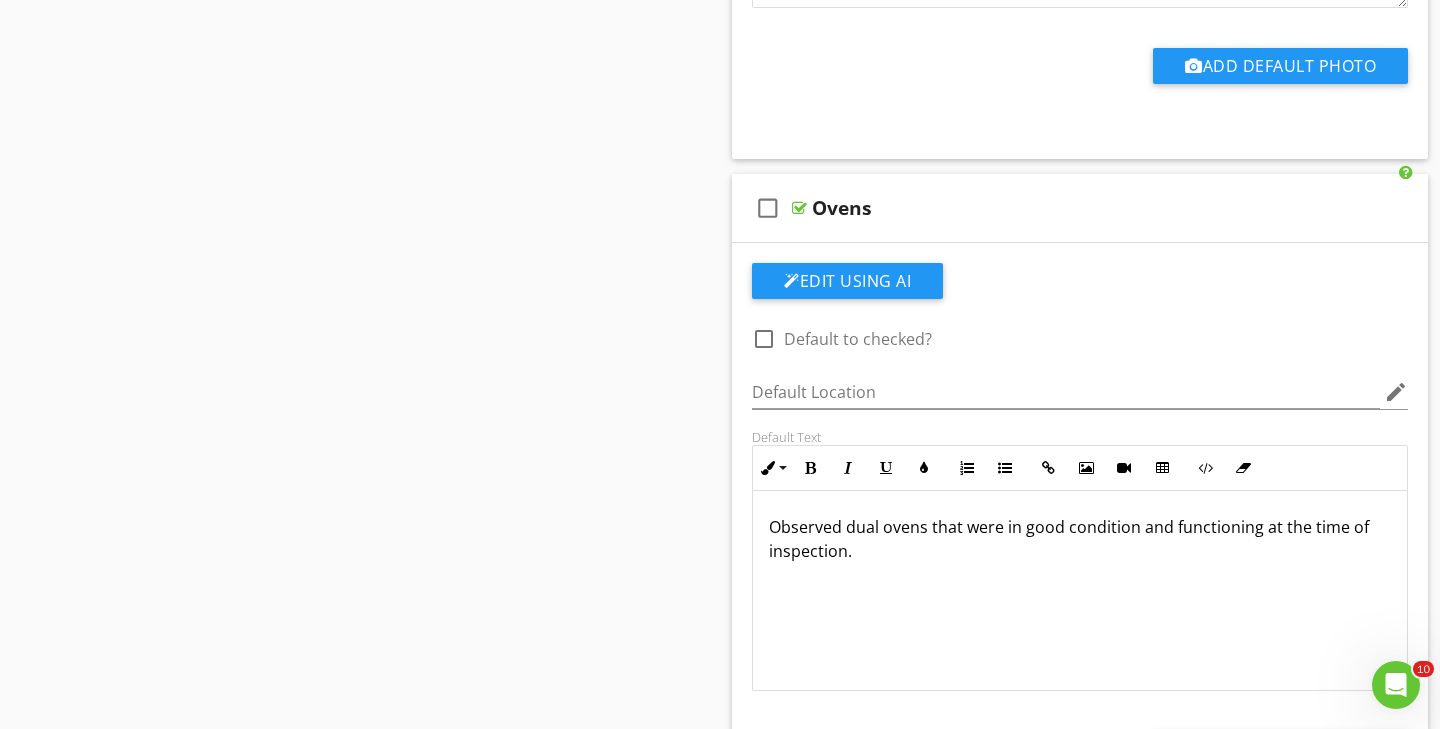 scroll, scrollTop: 2427, scrollLeft: 0, axis: vertical 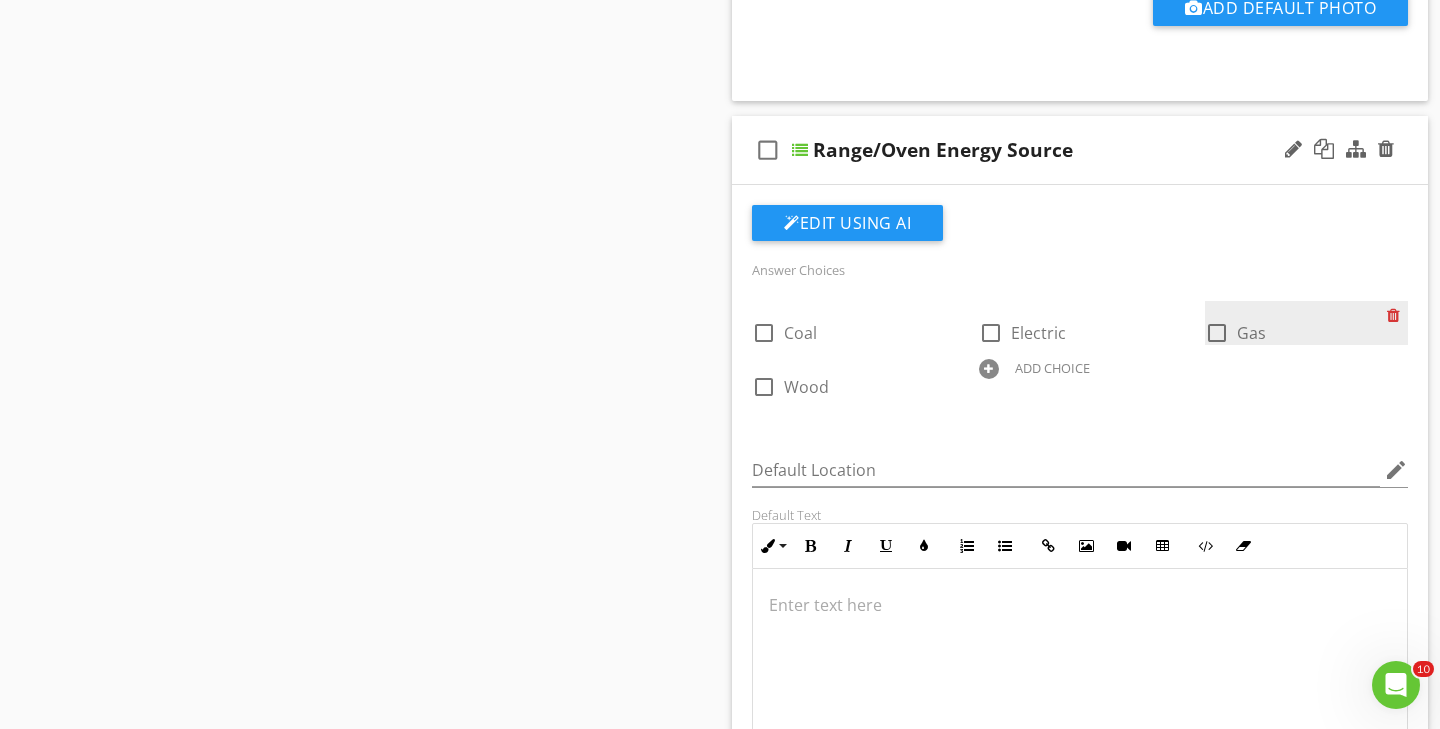 click at bounding box center (1397, 315) 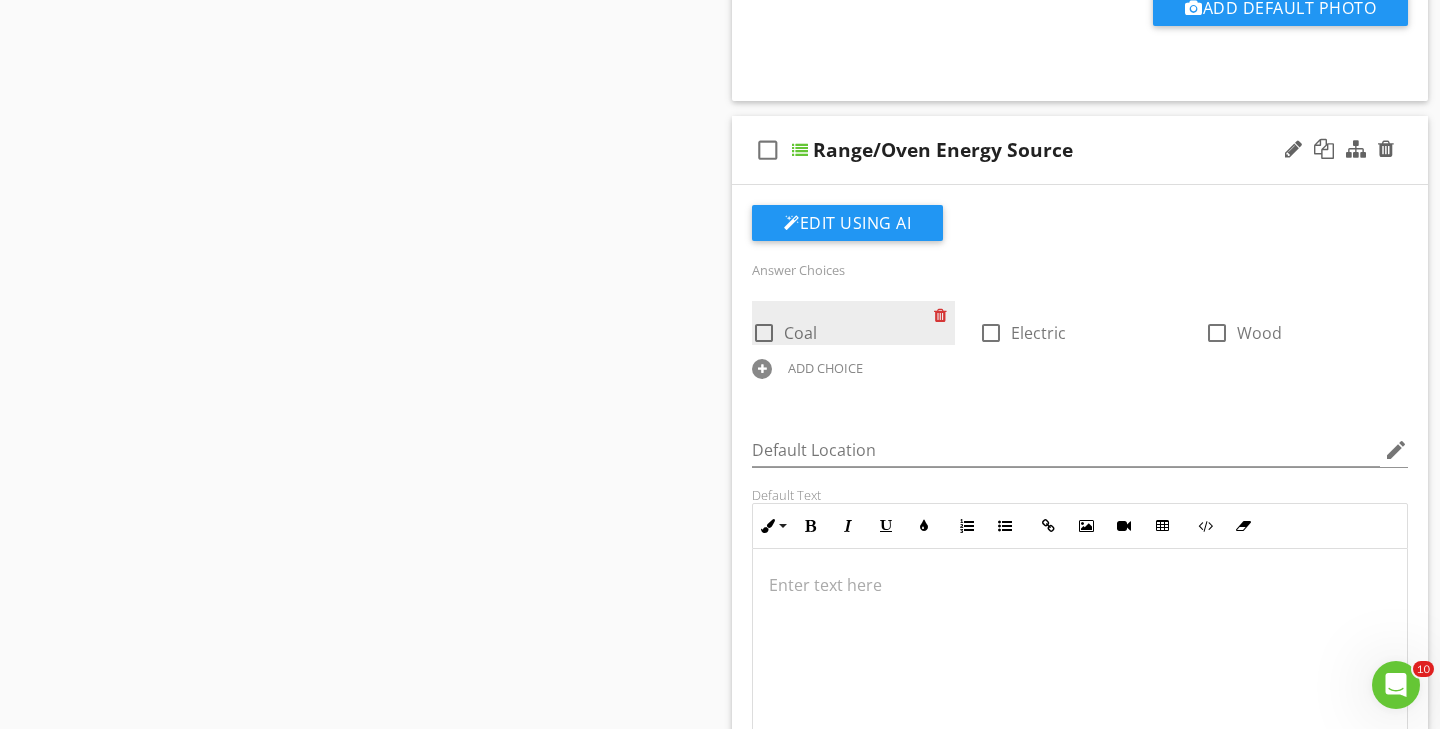 click at bounding box center (944, 315) 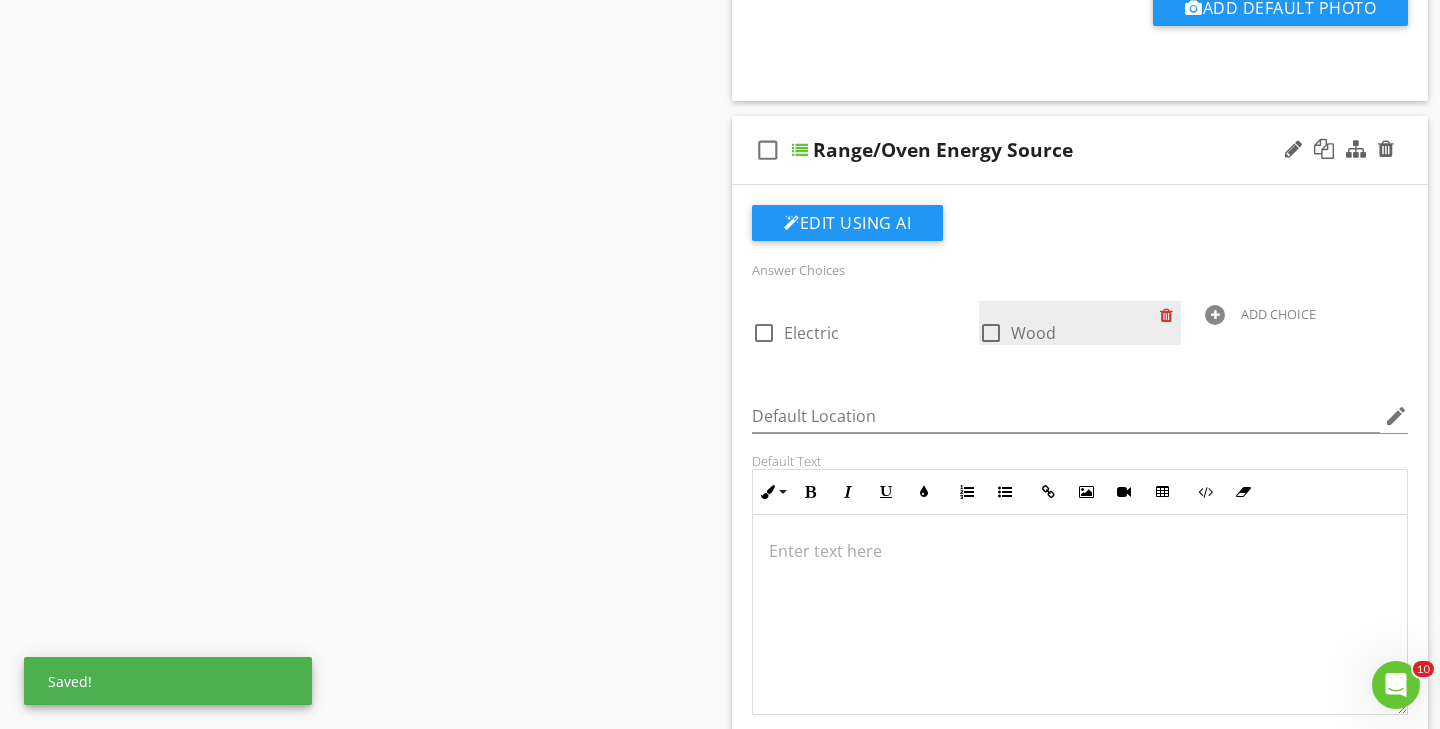 click at bounding box center (1170, 315) 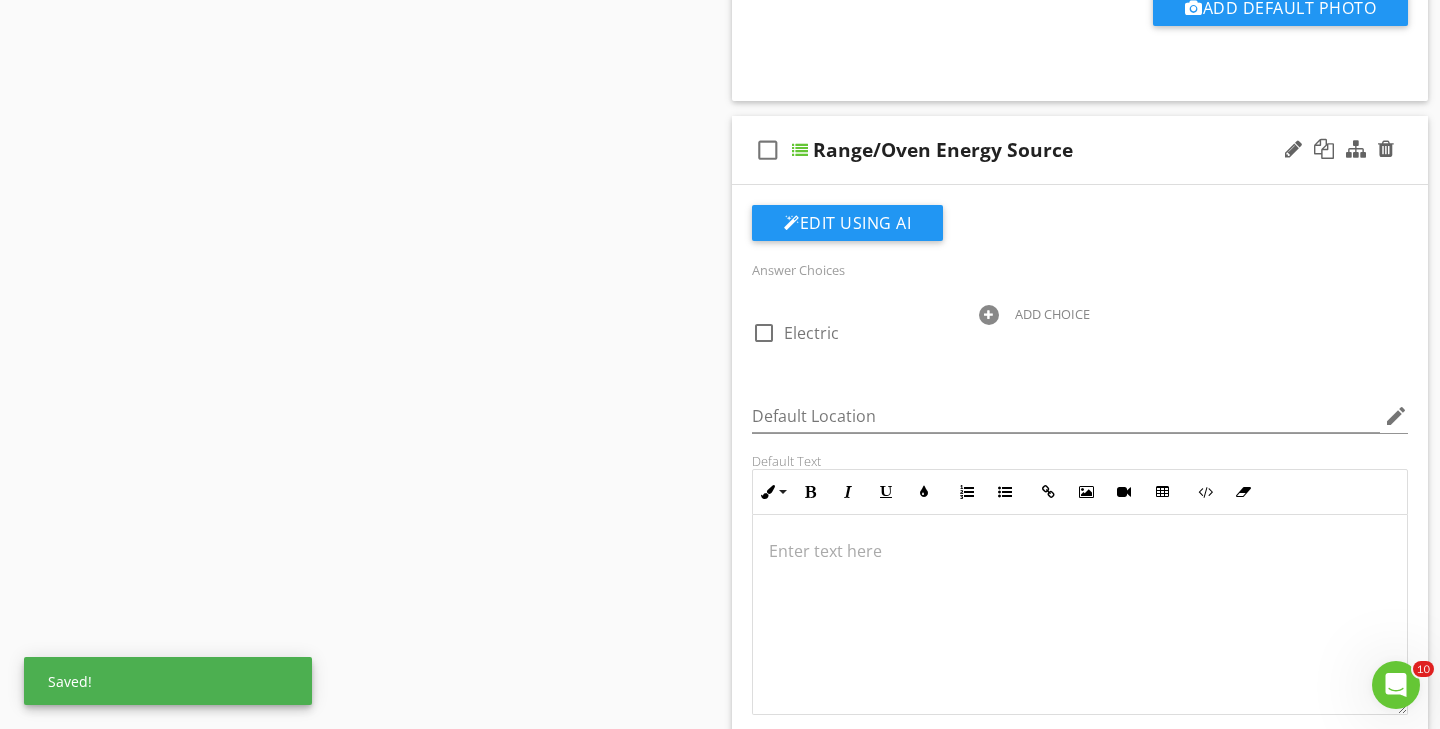 click at bounding box center (989, 315) 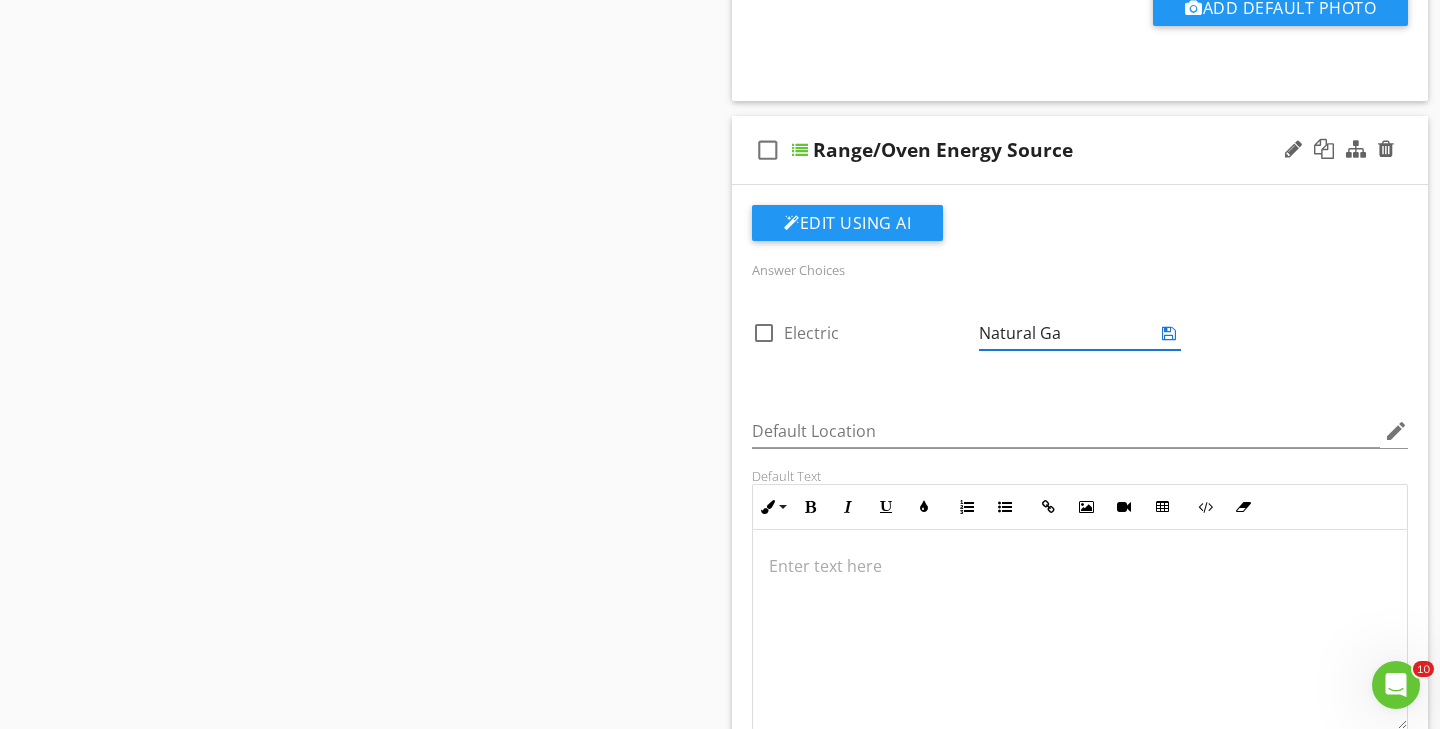 type on "Natural Gas" 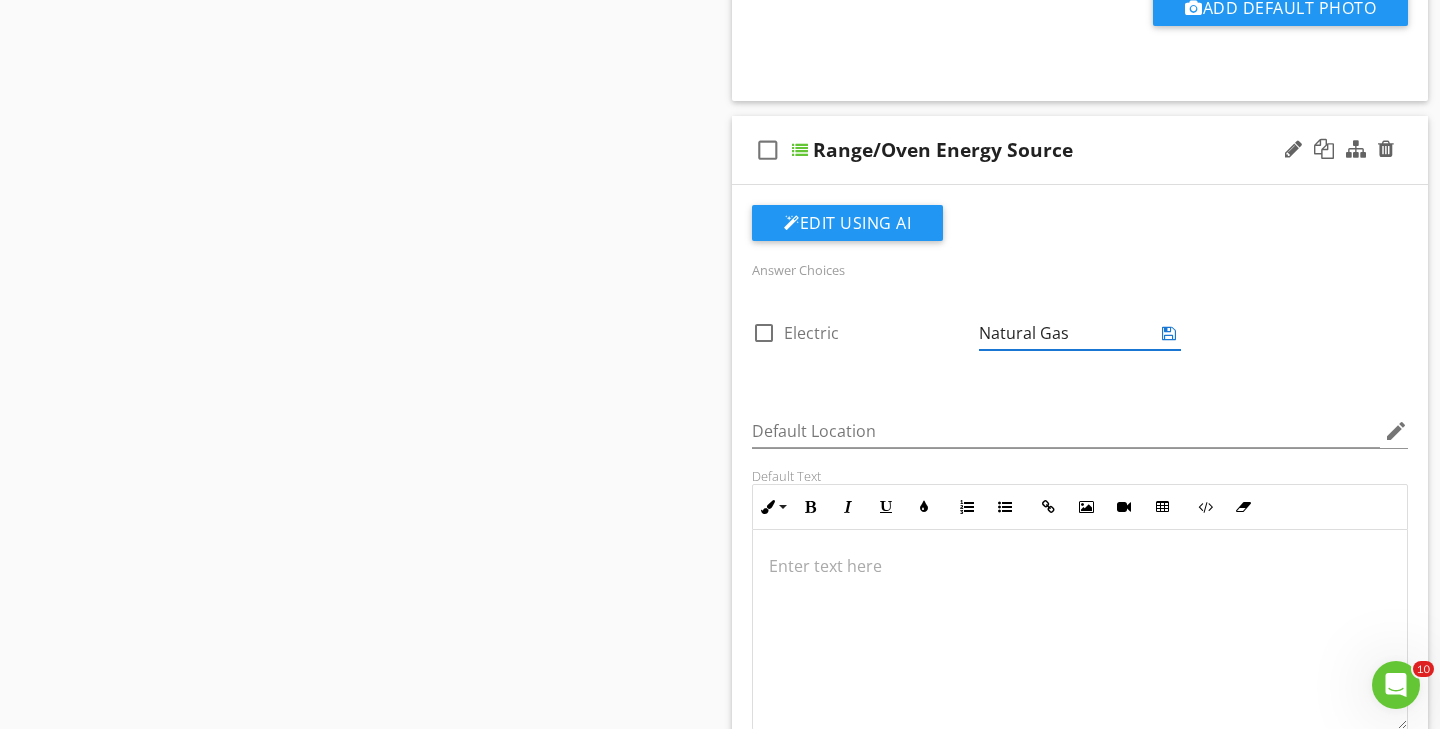 click at bounding box center [1169, 333] 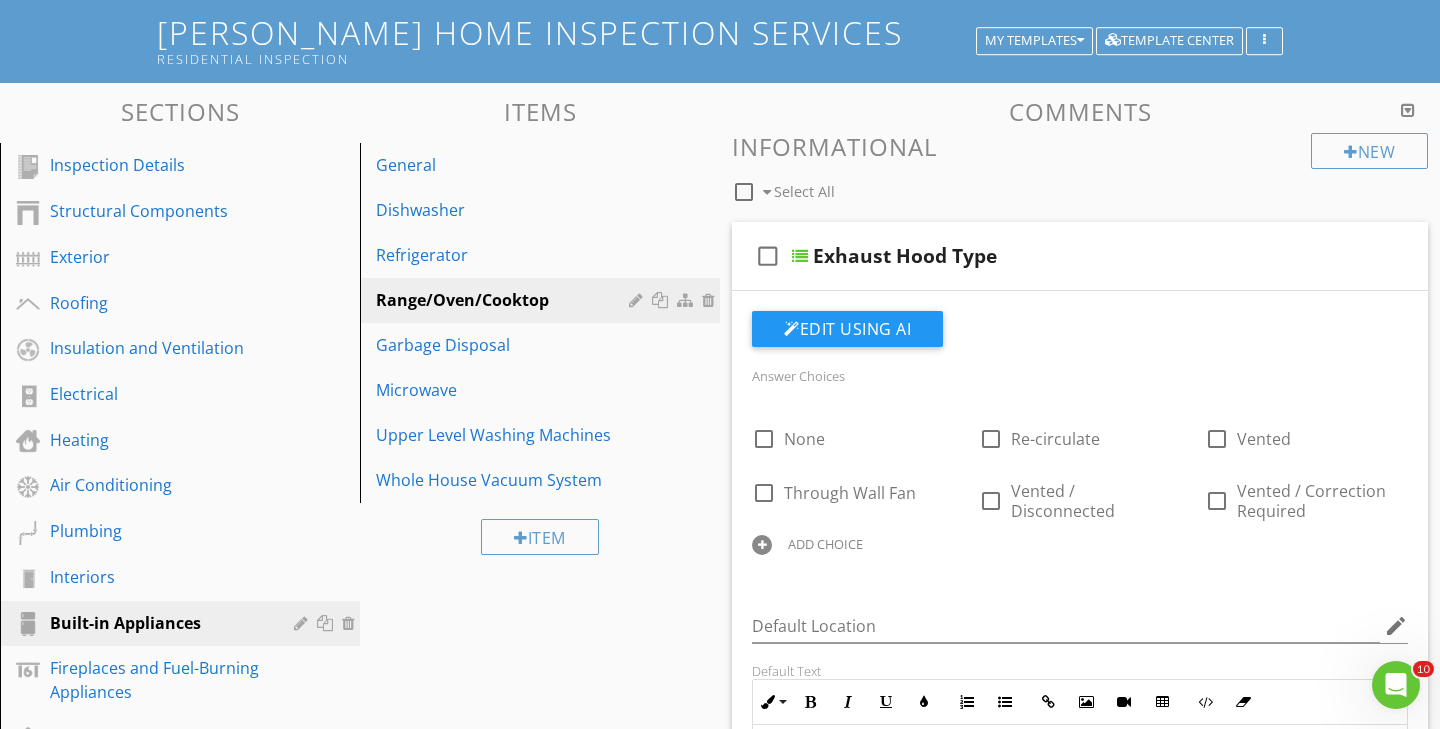scroll, scrollTop: 0, scrollLeft: 0, axis: both 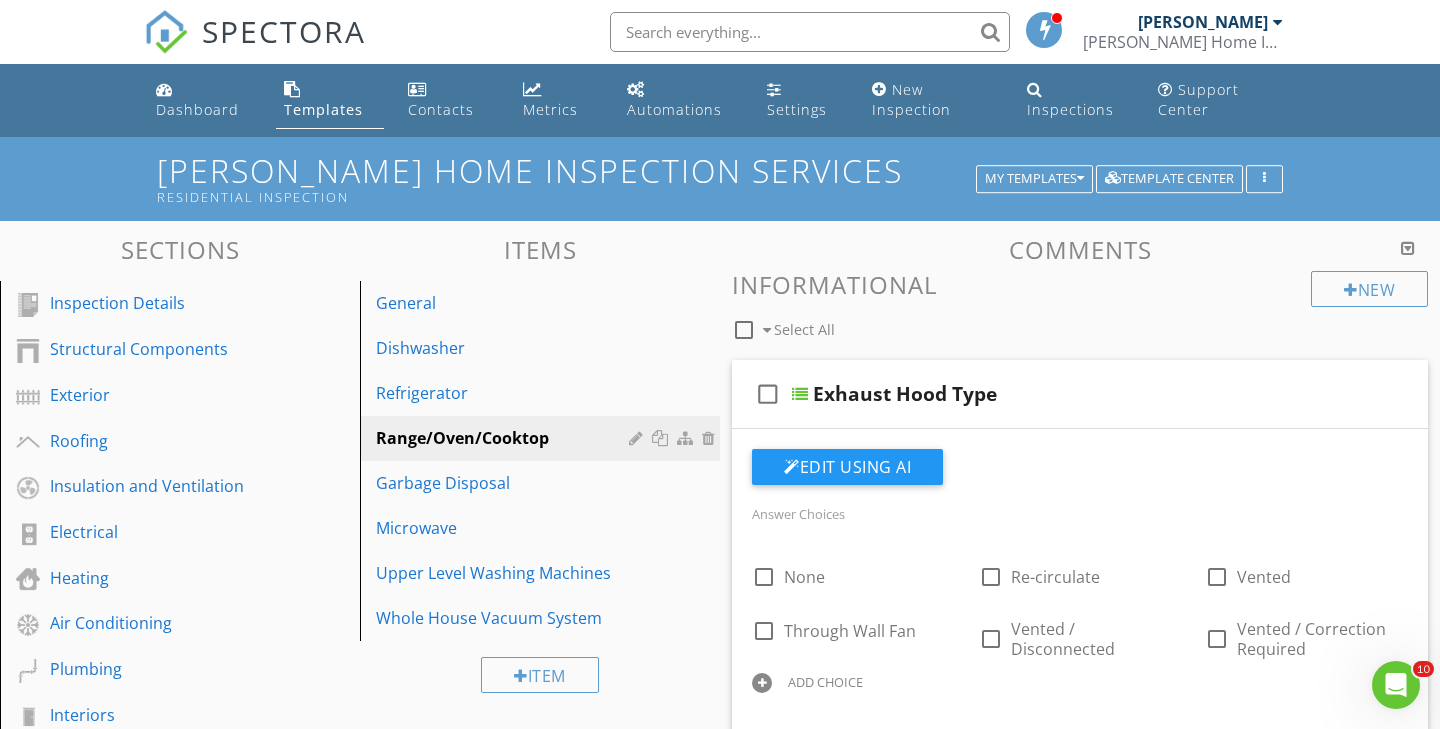click at bounding box center [1408, 248] 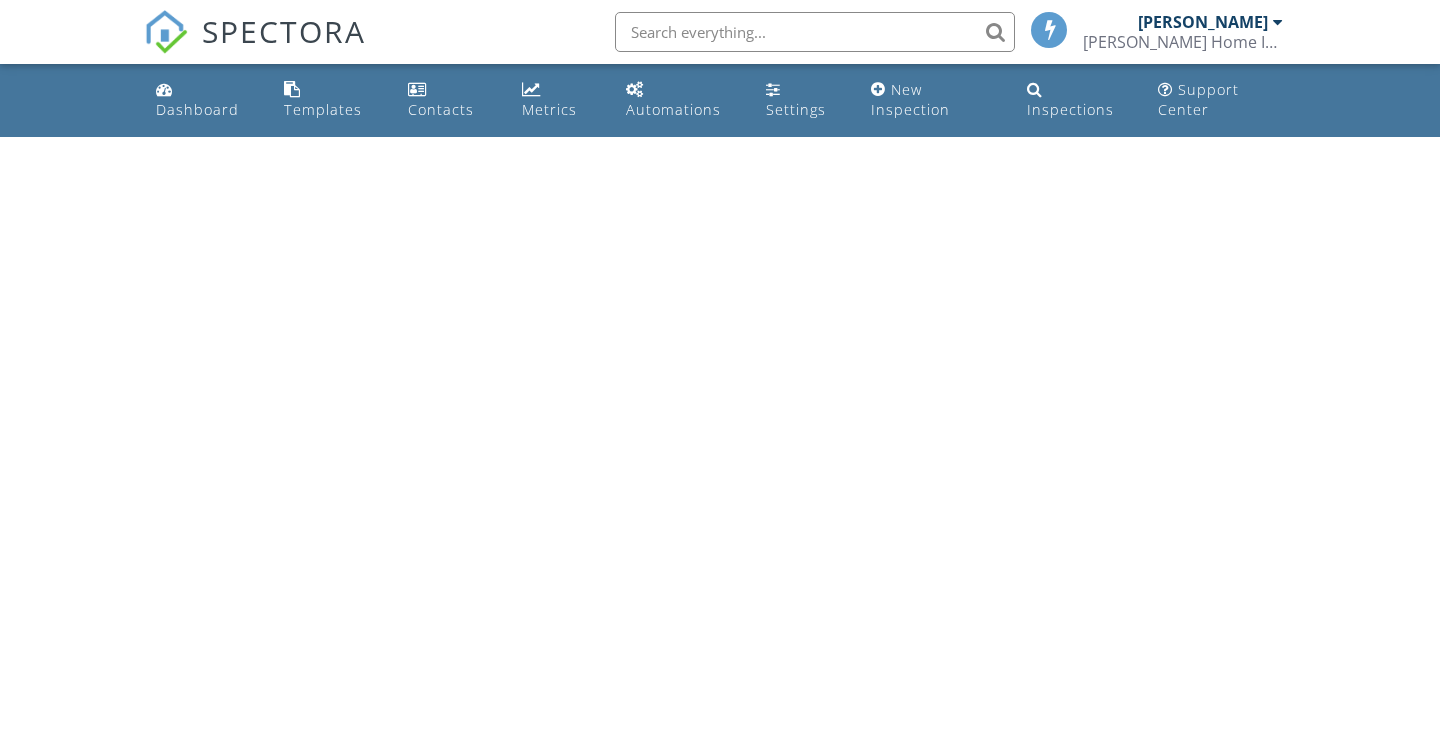 scroll, scrollTop: 0, scrollLeft: 0, axis: both 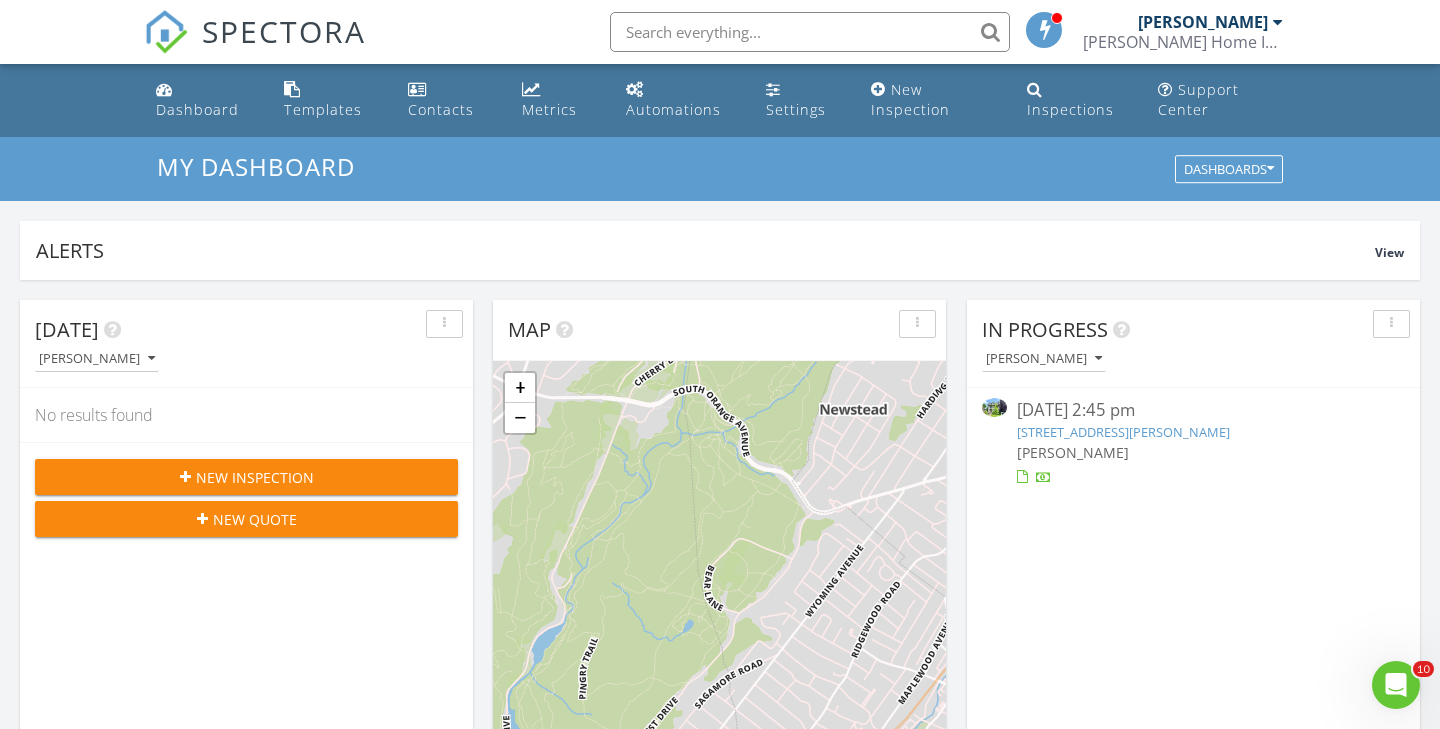 click on "[STREET_ADDRESS][PERSON_NAME]" at bounding box center (1123, 432) 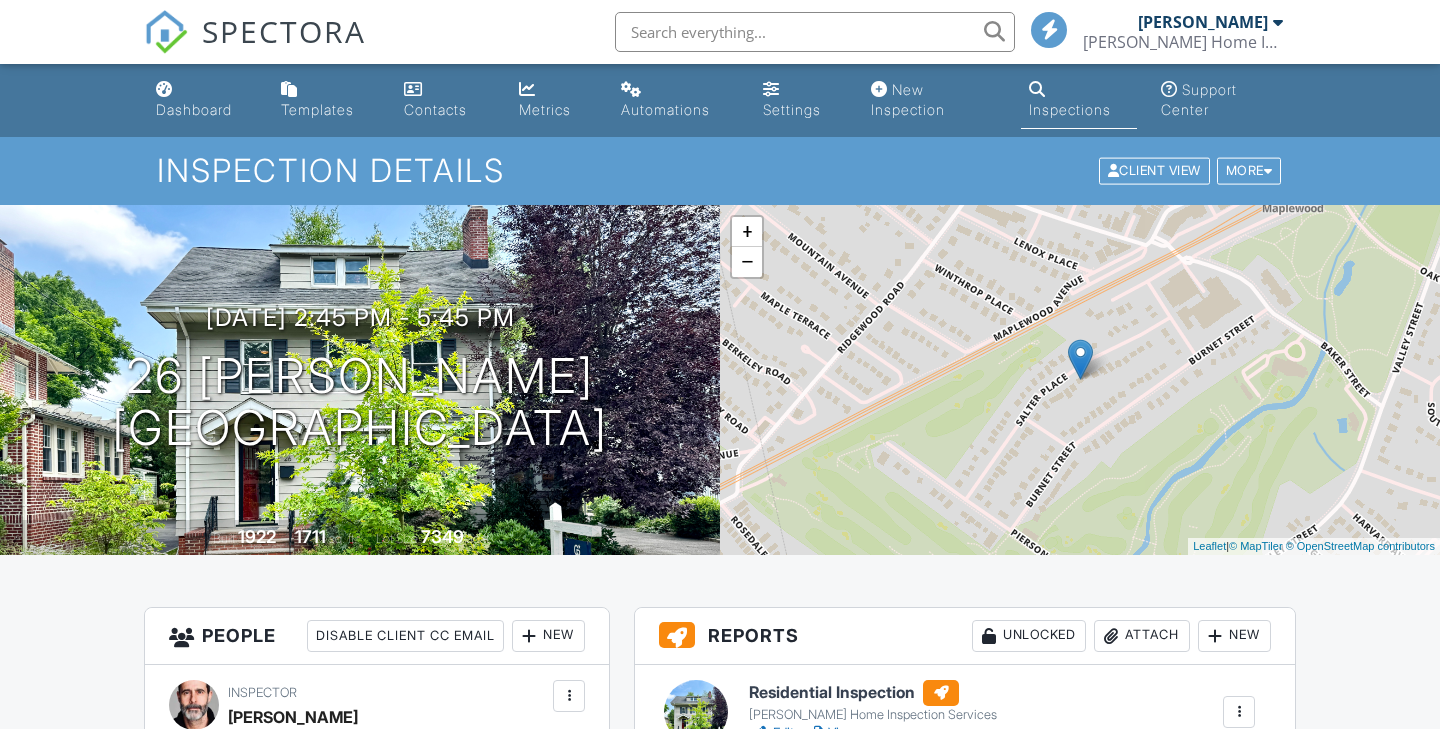 scroll, scrollTop: 0, scrollLeft: 0, axis: both 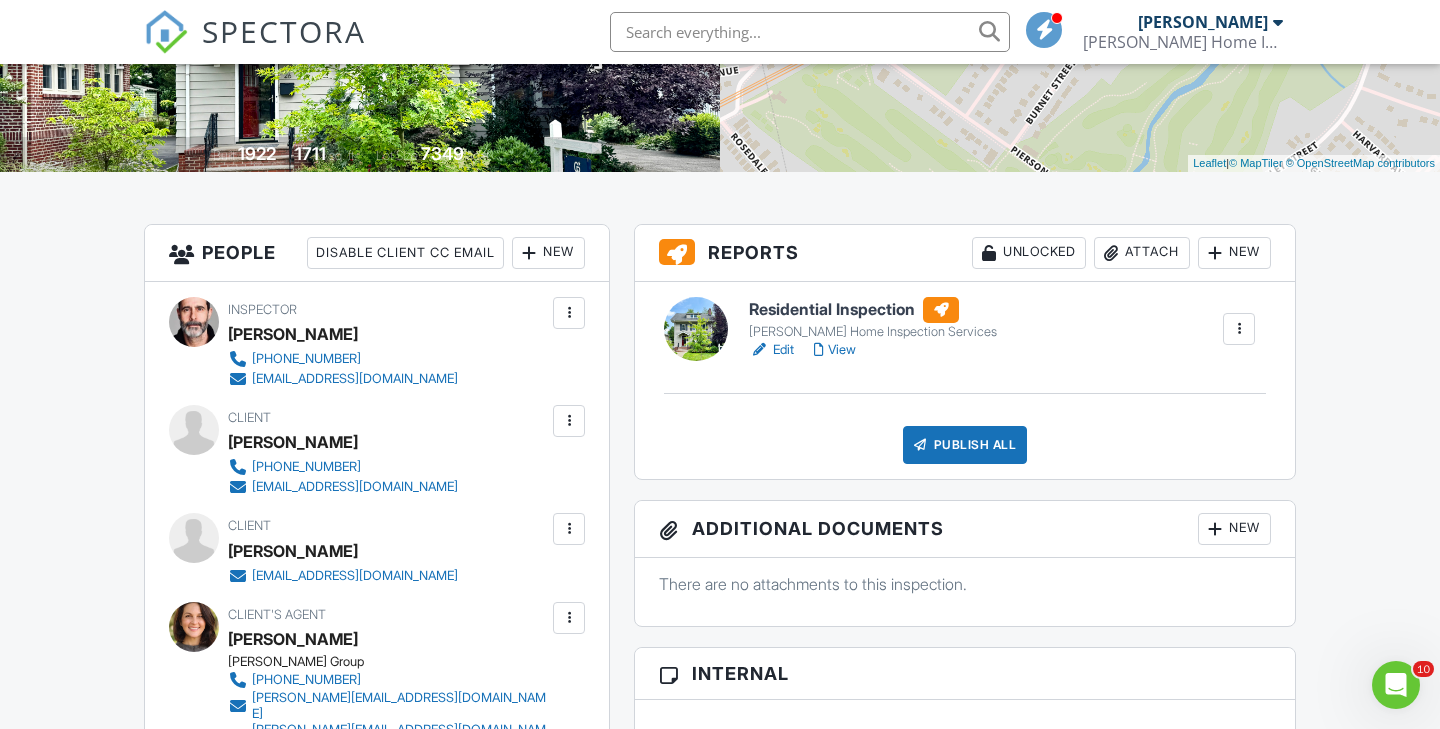 click at bounding box center [569, 529] 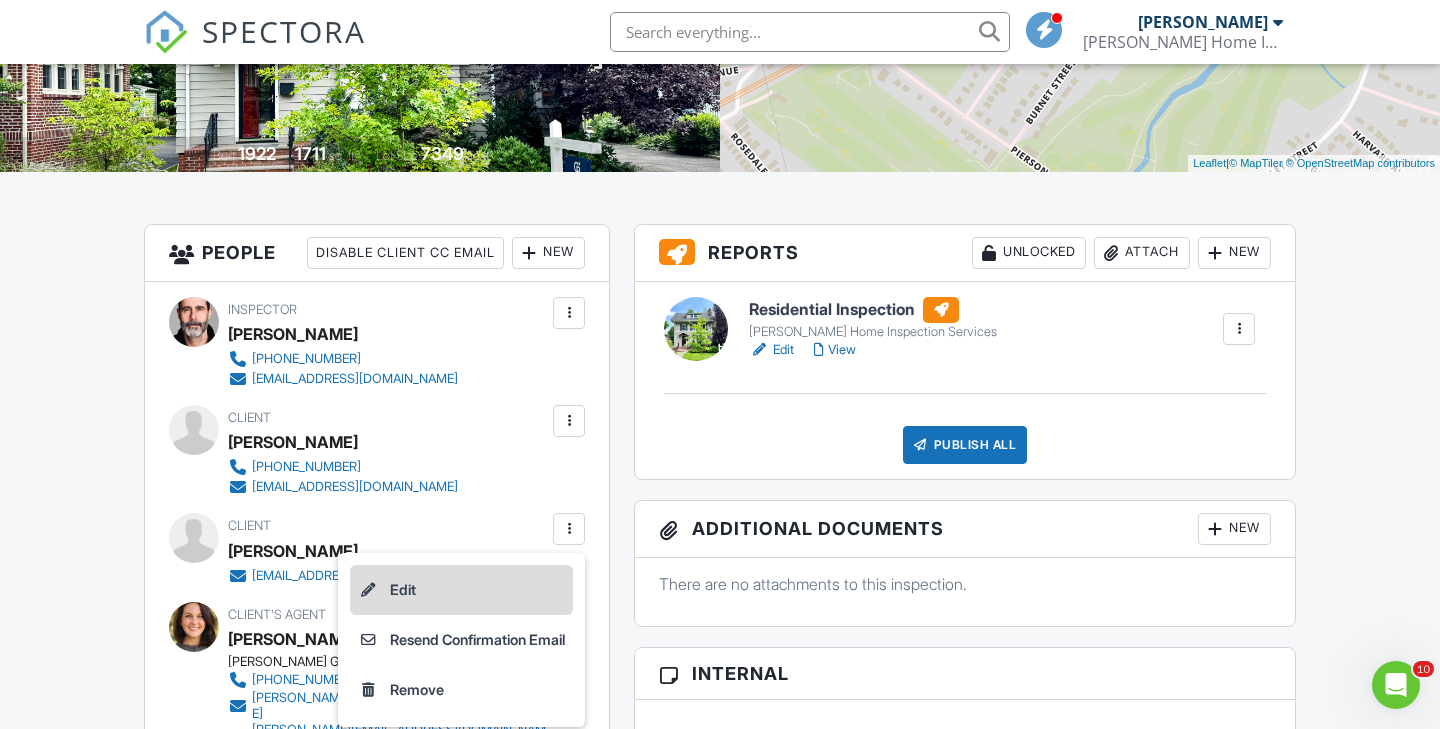 click on "Edit" at bounding box center [461, 590] 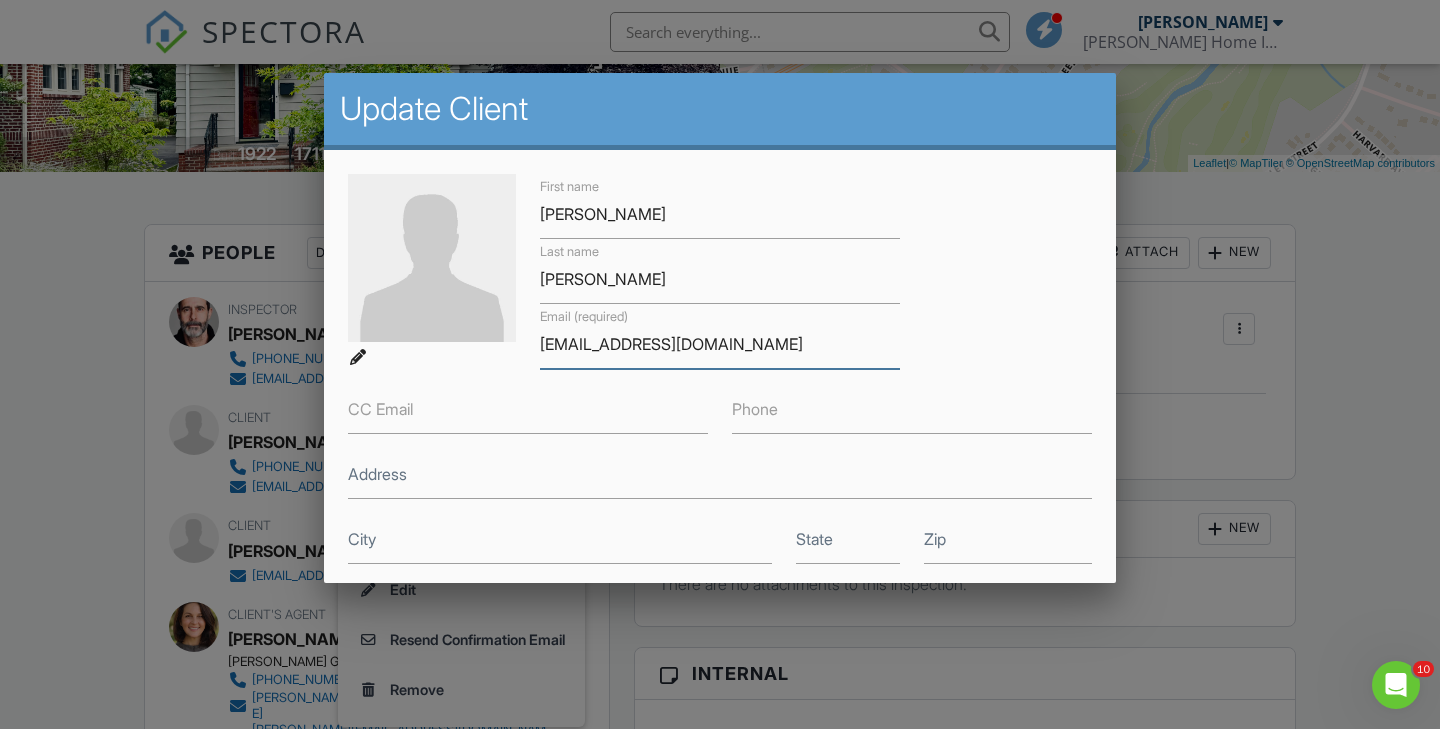 drag, startPoint x: 776, startPoint y: 345, endPoint x: 538, endPoint y: 341, distance: 238.03362 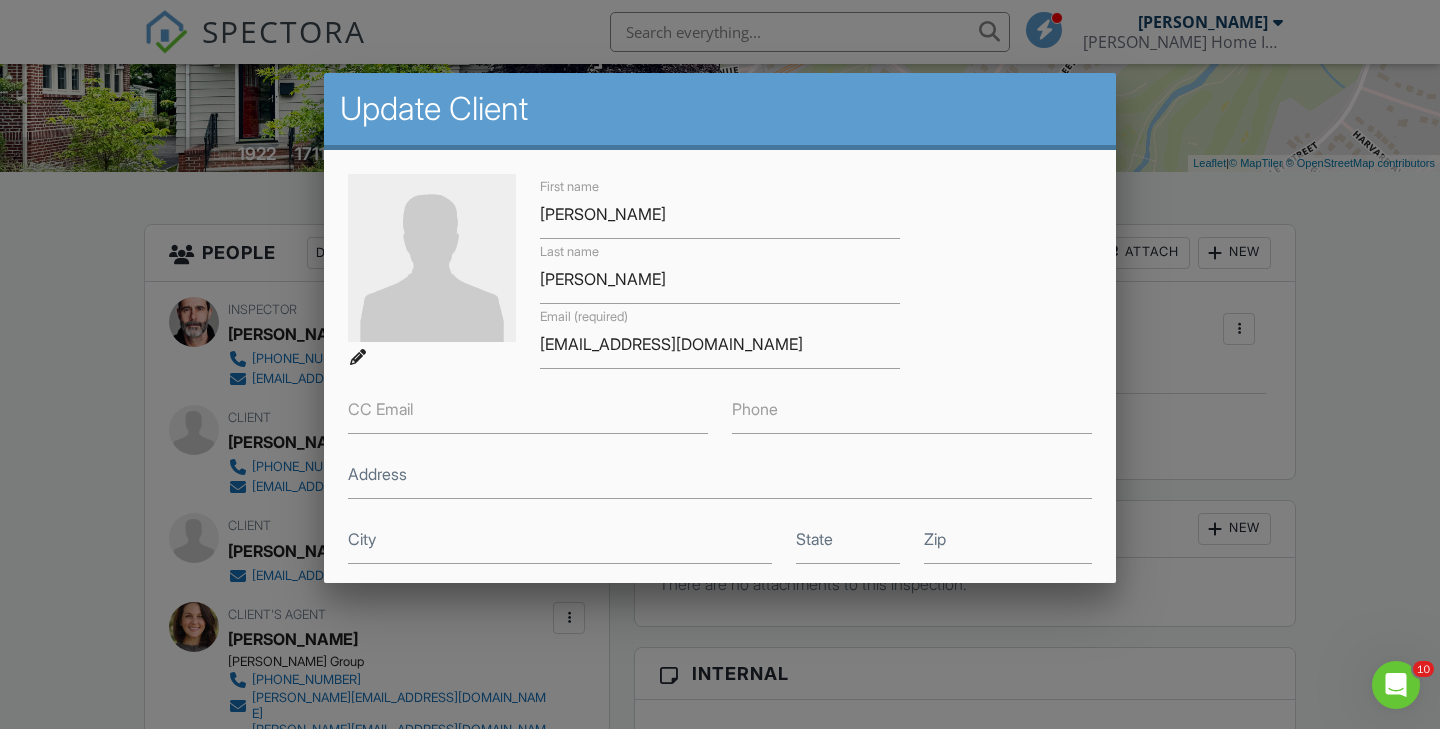 click at bounding box center (720, 355) 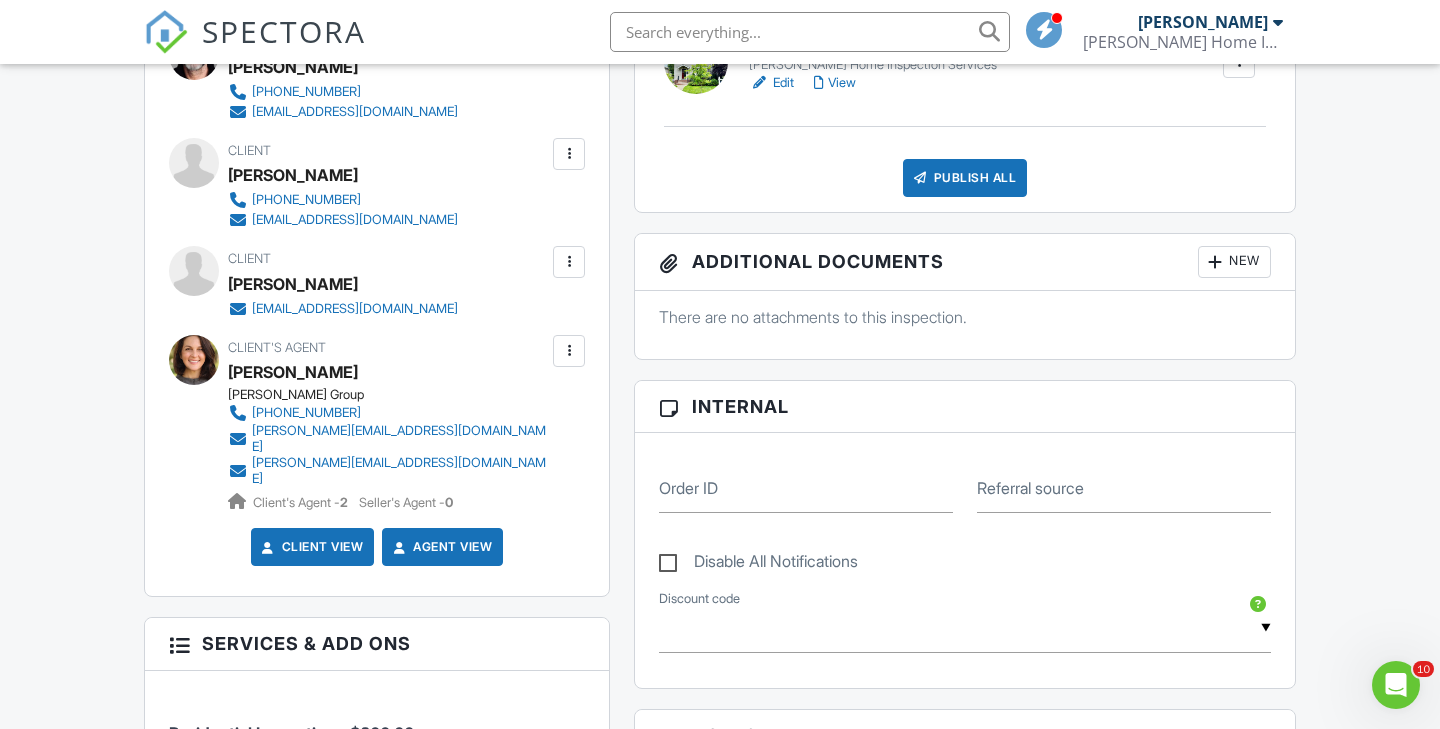 scroll, scrollTop: 660, scrollLeft: 0, axis: vertical 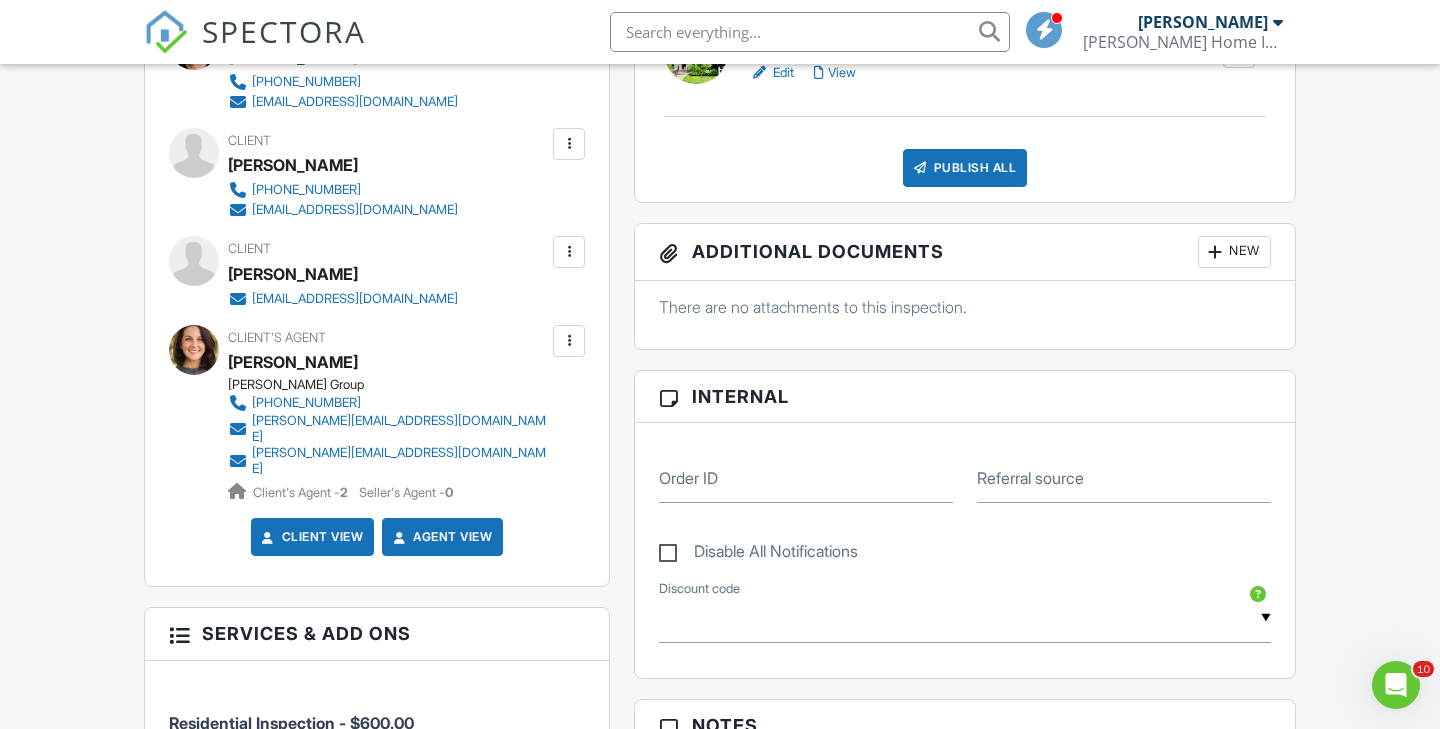 click at bounding box center [569, 341] 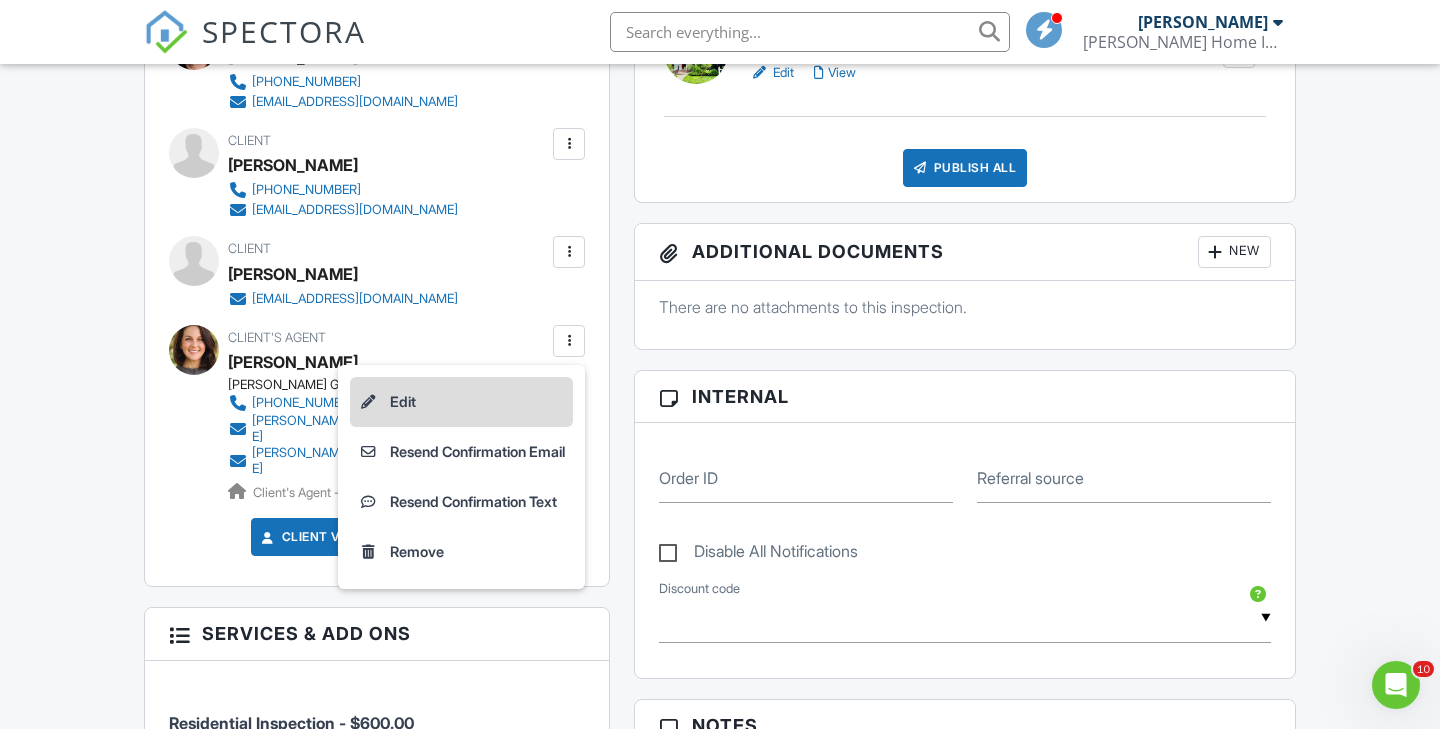 click on "Edit" at bounding box center [461, 402] 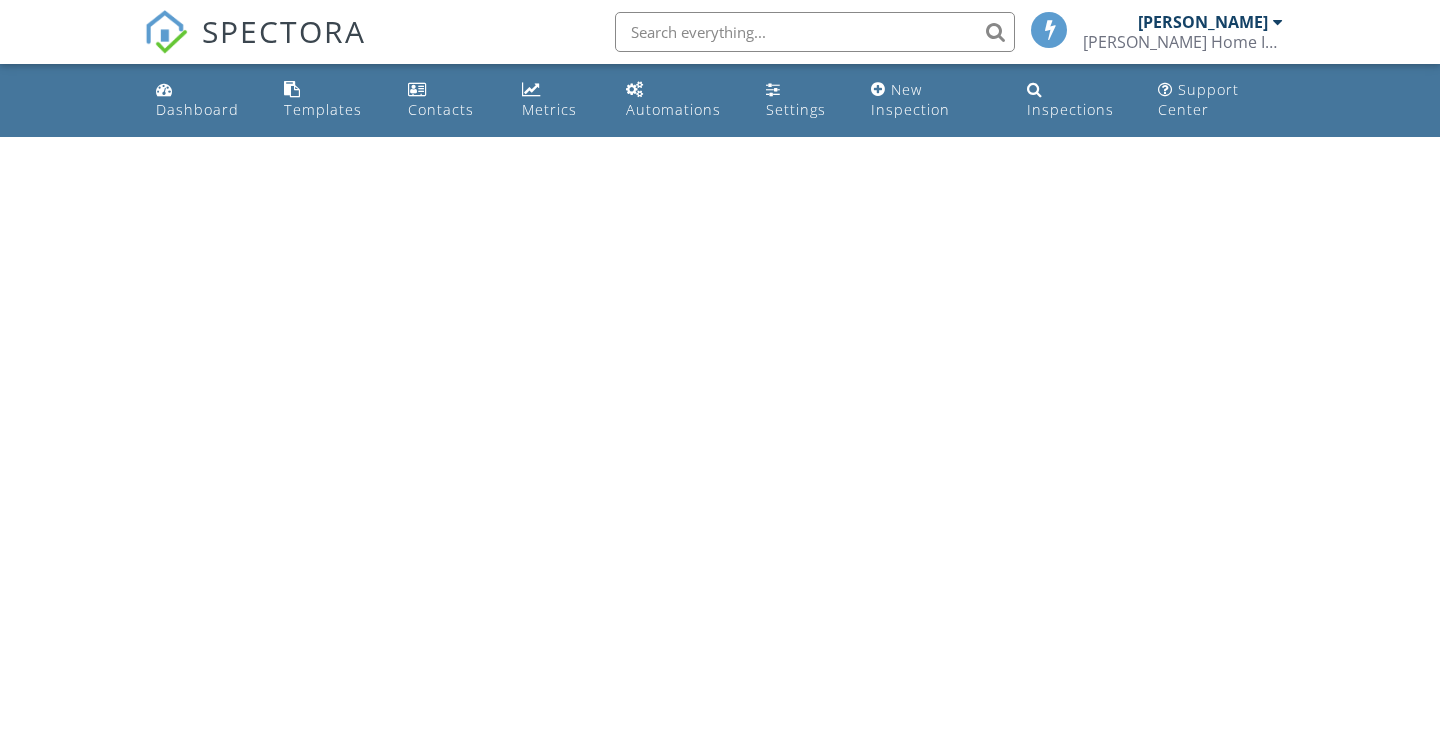 scroll, scrollTop: 0, scrollLeft: 0, axis: both 